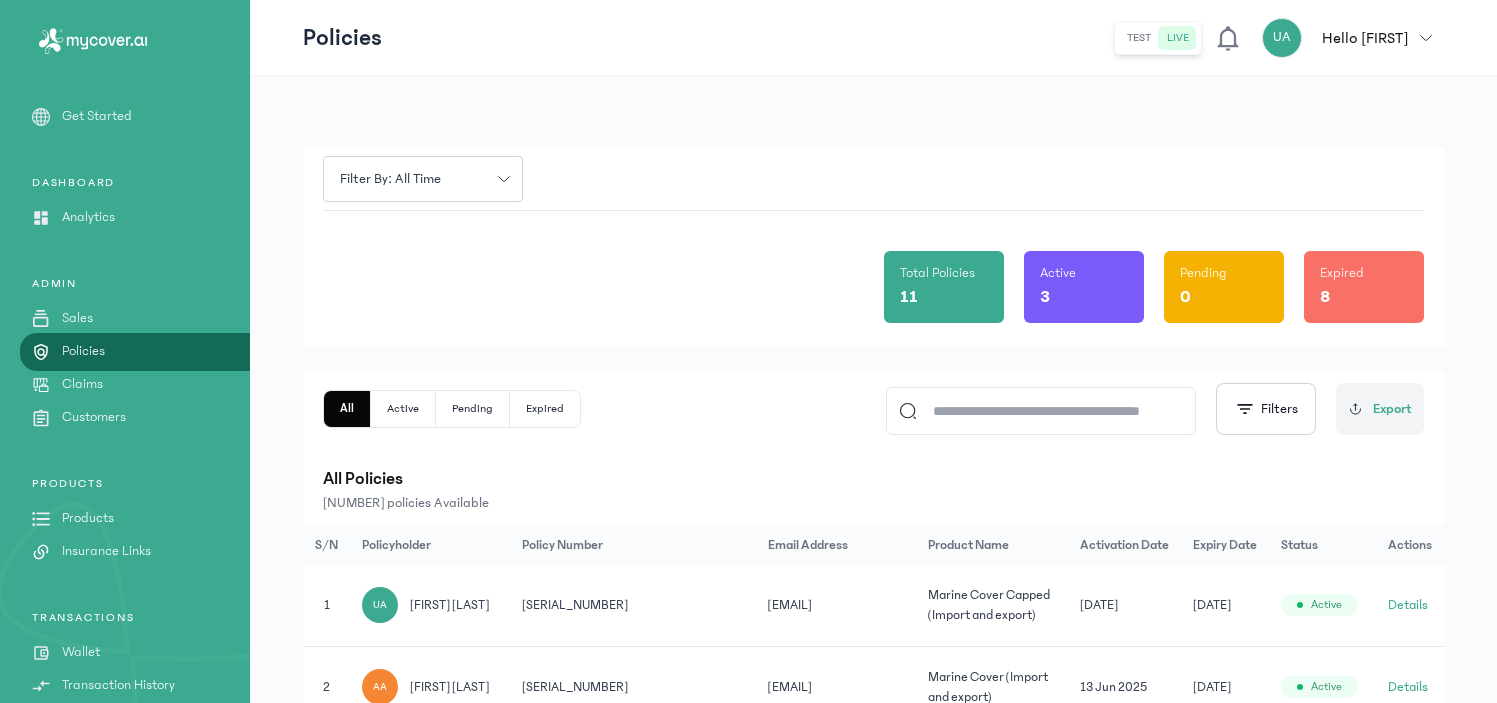 scroll, scrollTop: 408, scrollLeft: 0, axis: vertical 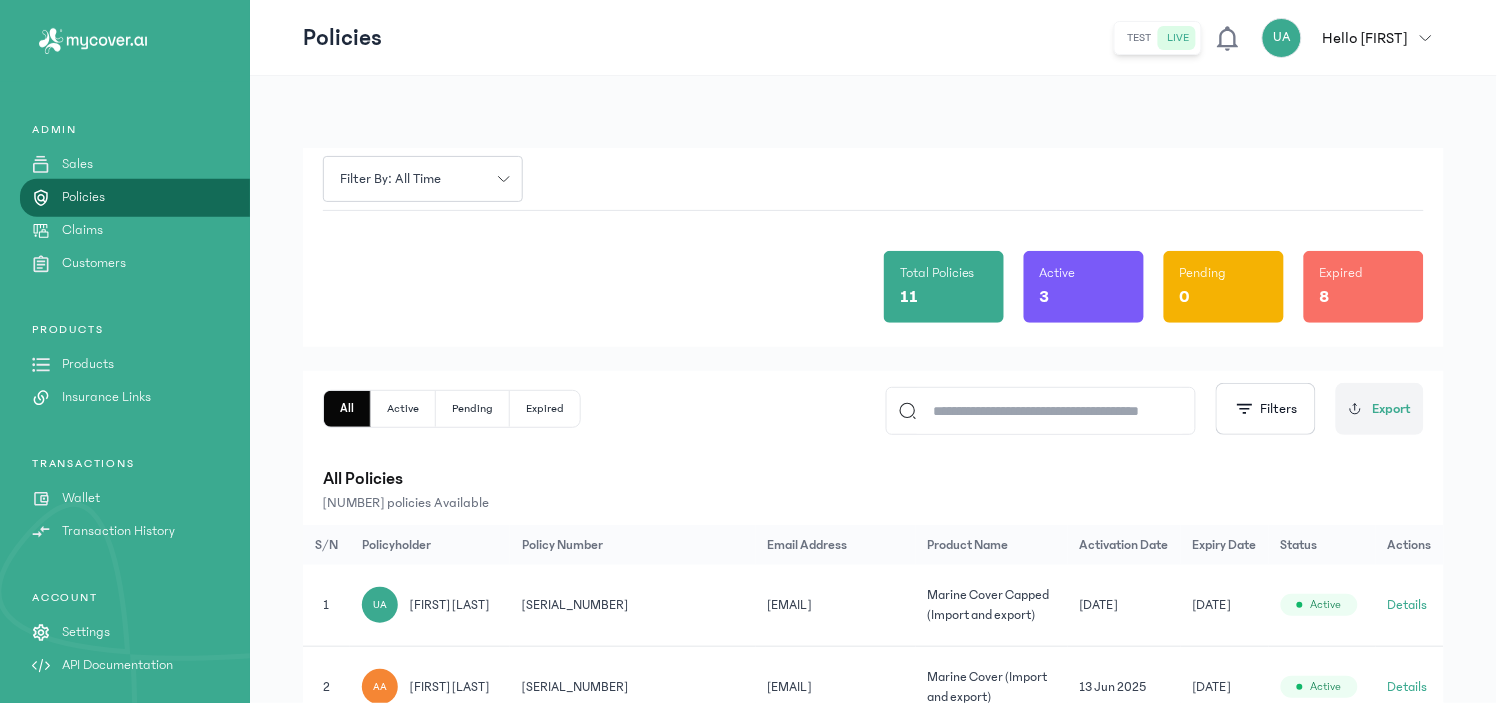 click on "Products" at bounding box center (88, 364) 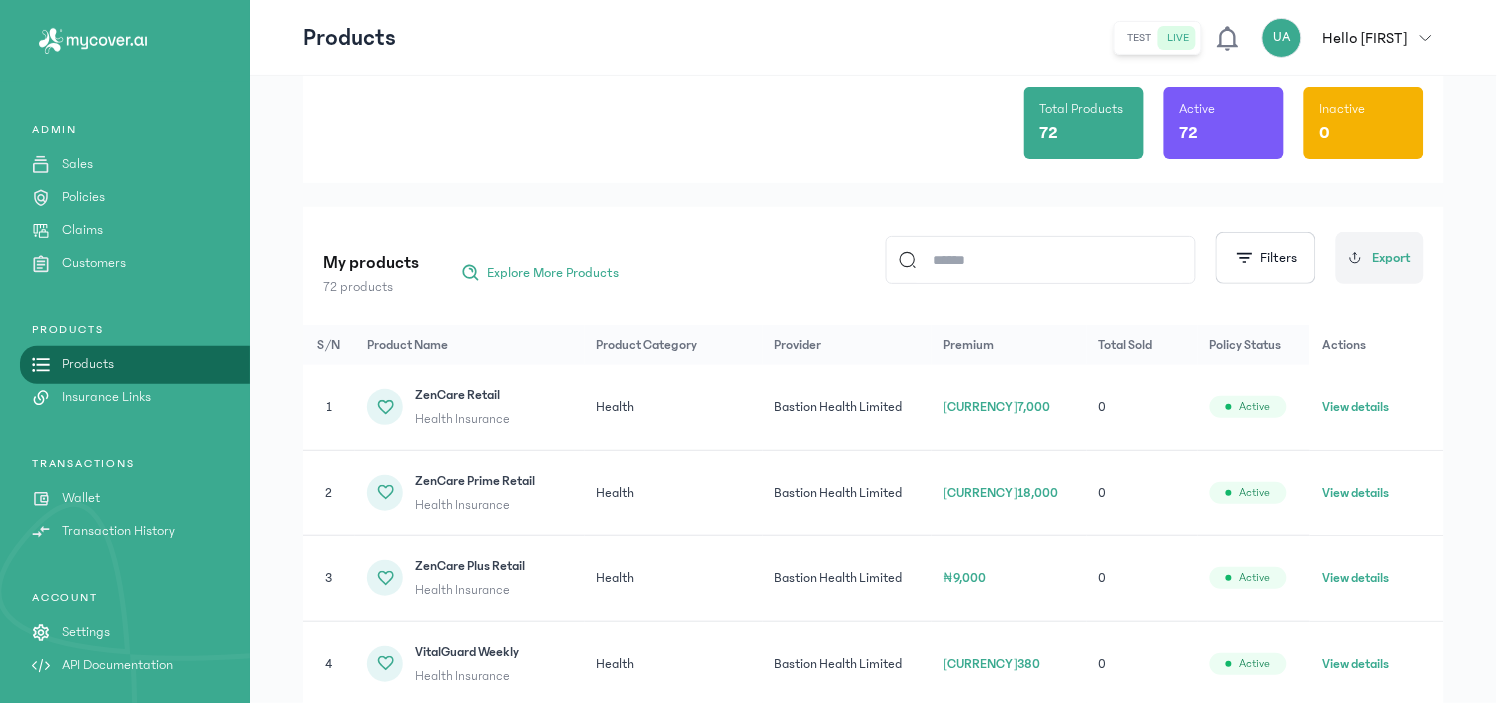 scroll, scrollTop: 0, scrollLeft: 0, axis: both 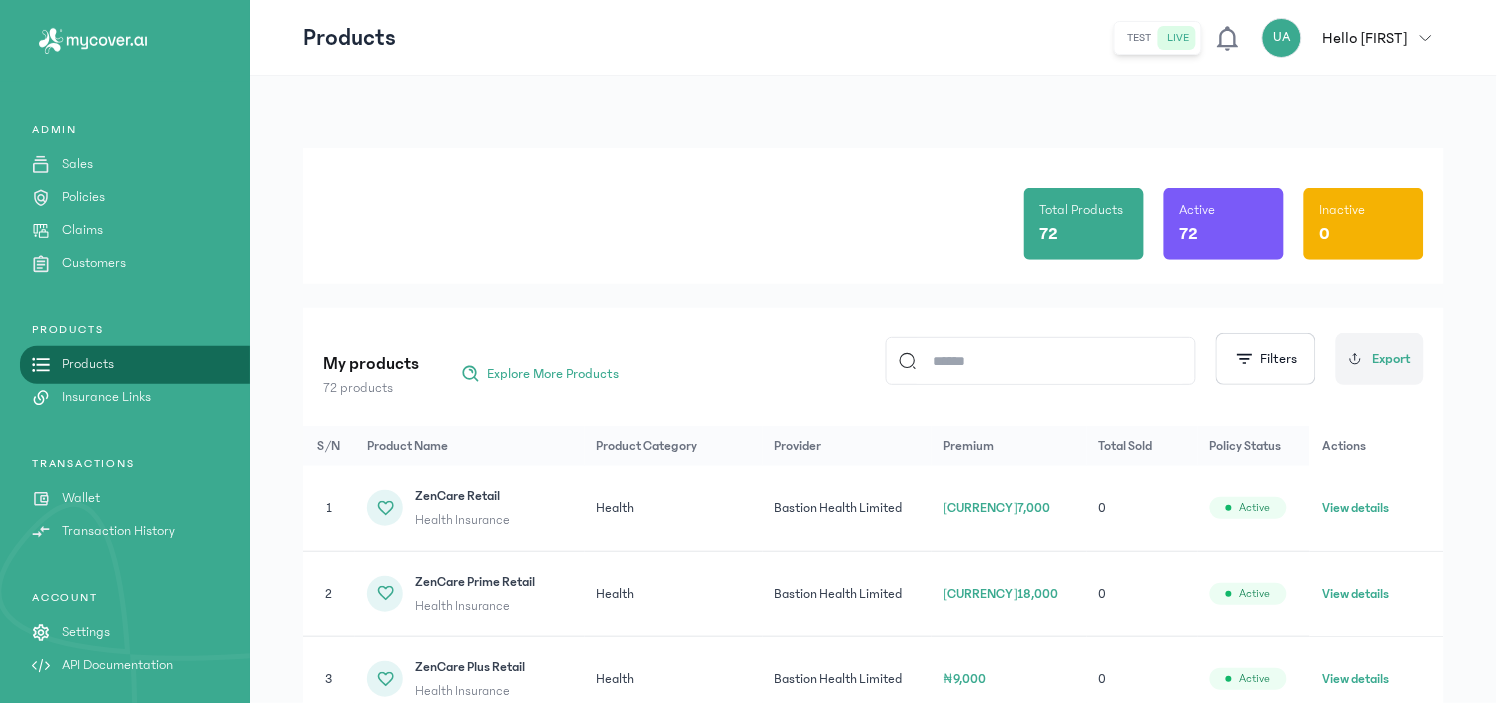 click on "Insurance Links" at bounding box center (106, 397) 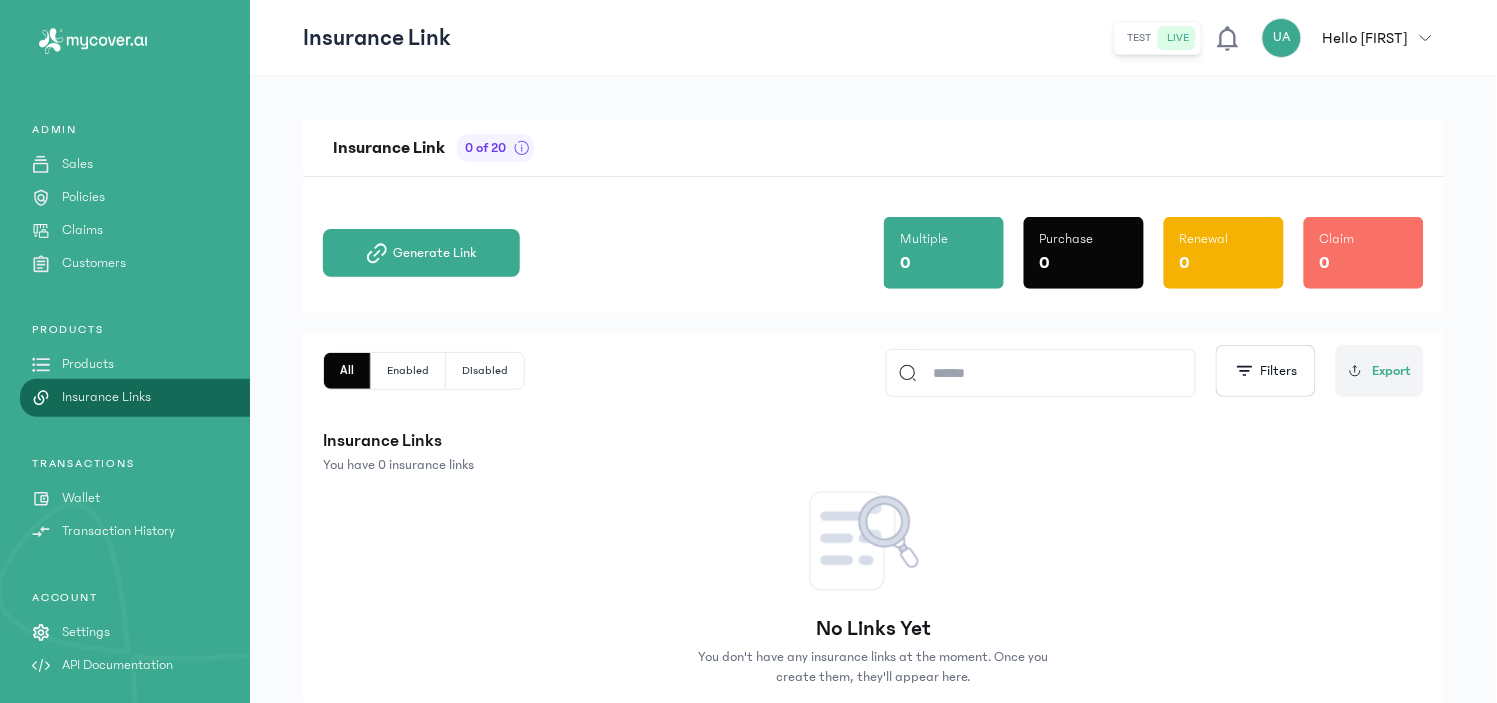 click on "Sales" 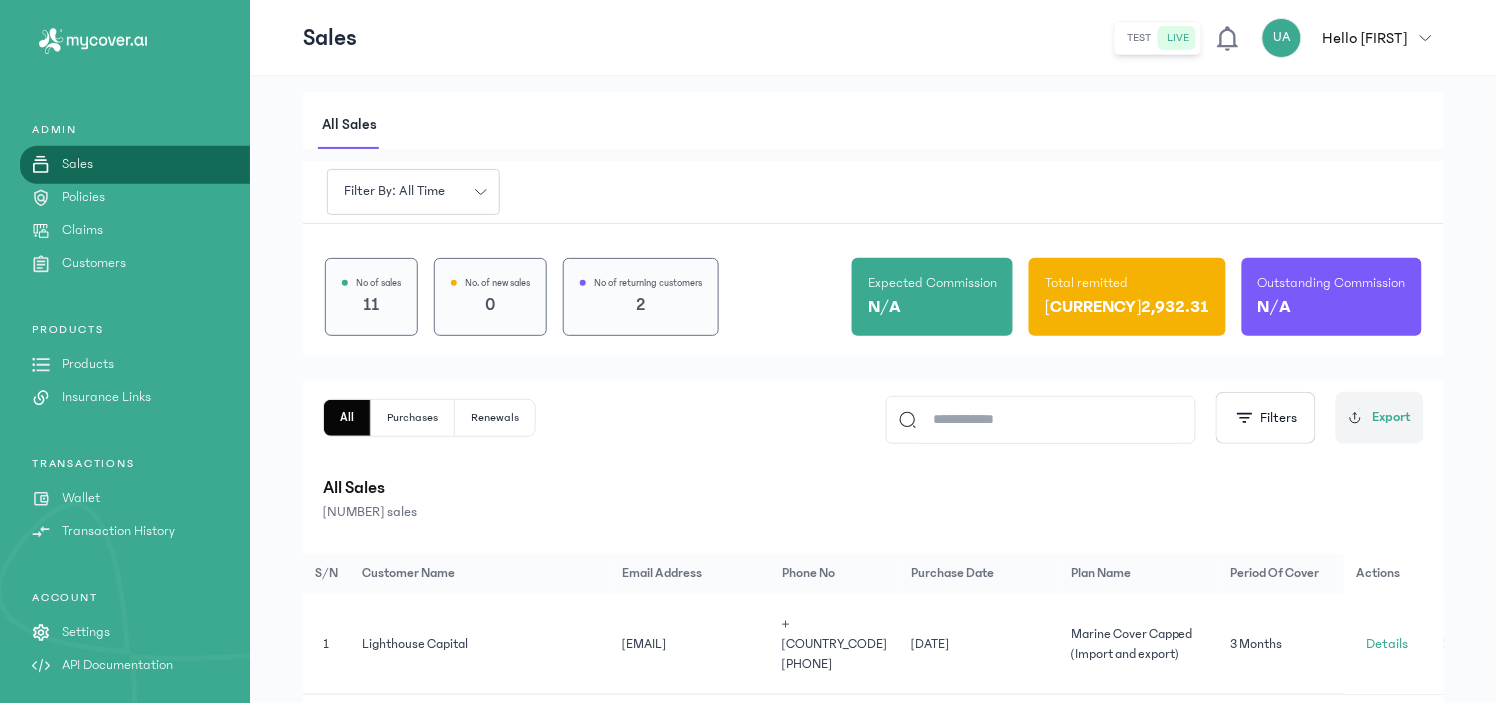 click on "Products" 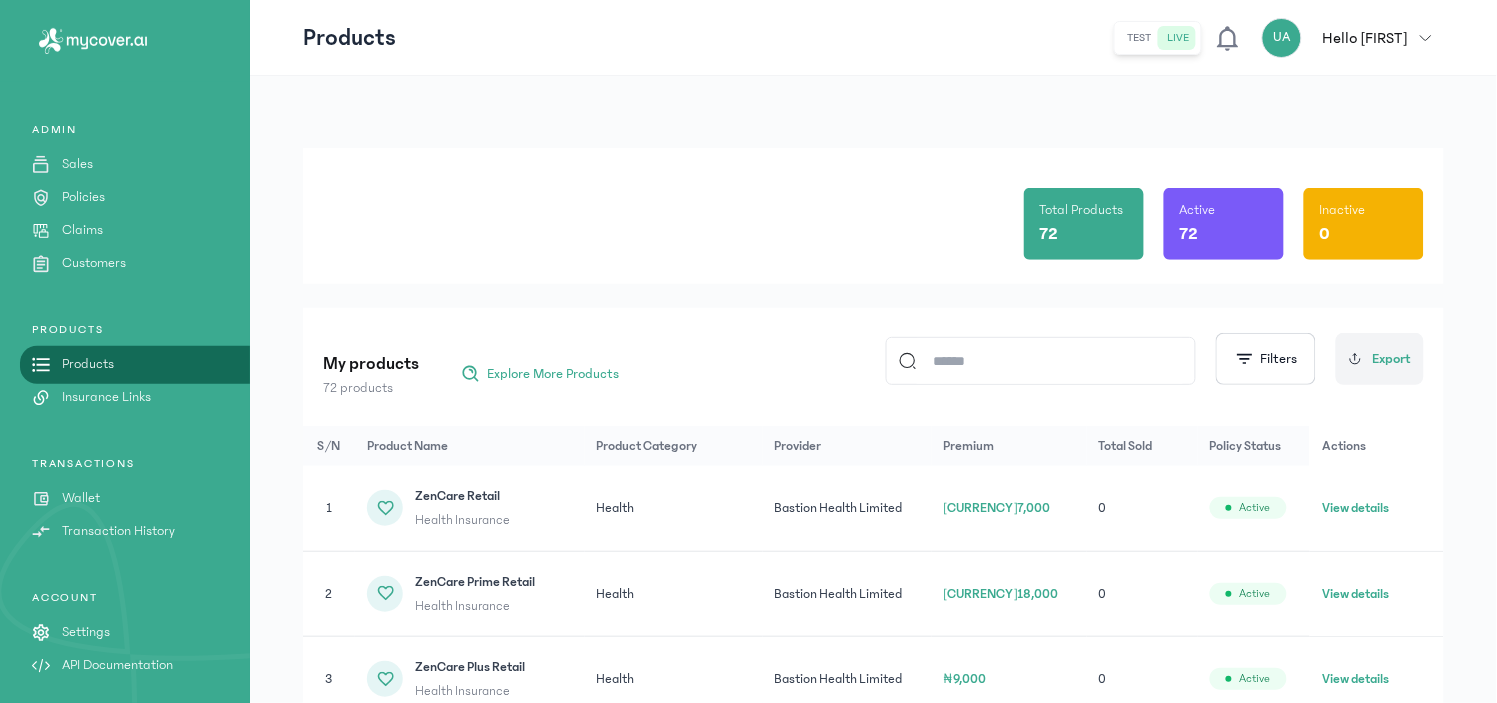 click 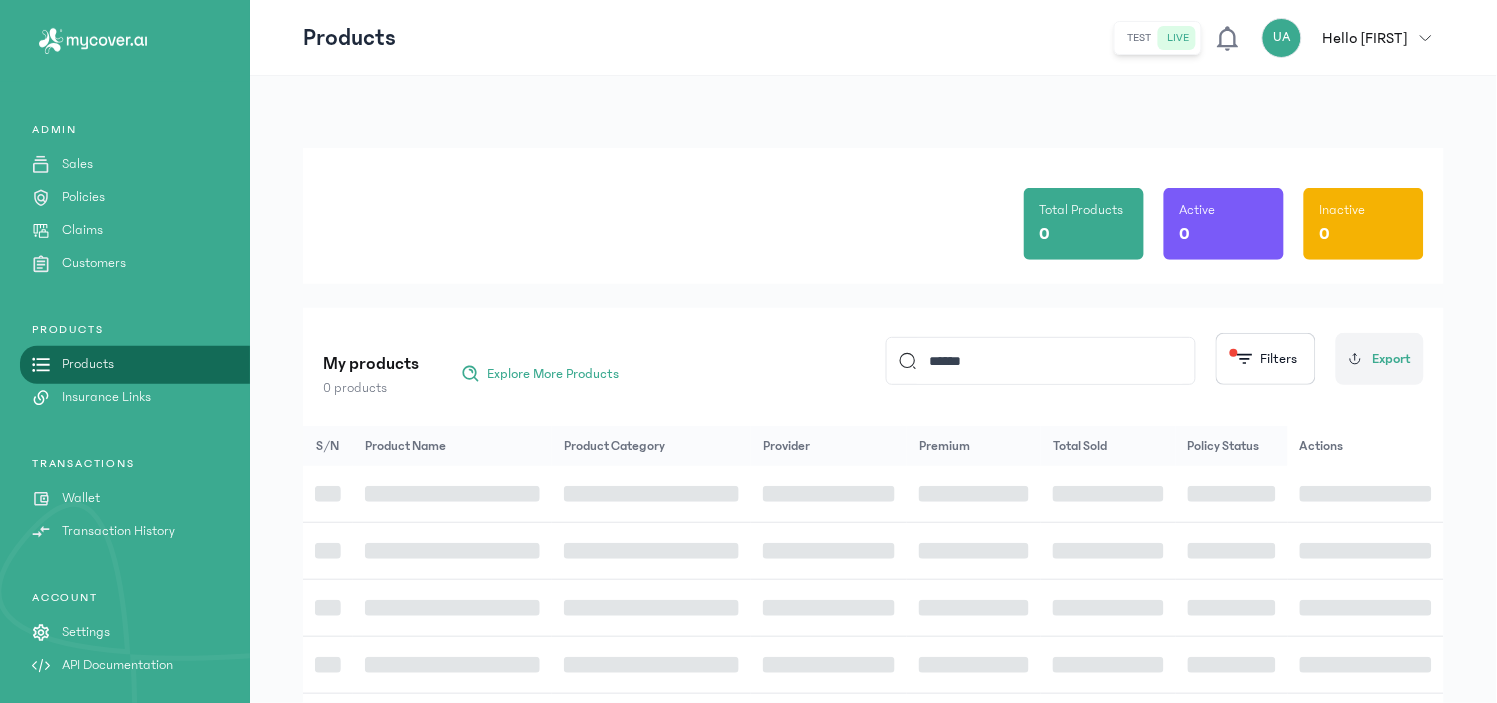 click on "My products 0 products  Explore More Products
******  Filters
Export" at bounding box center (873, 359) 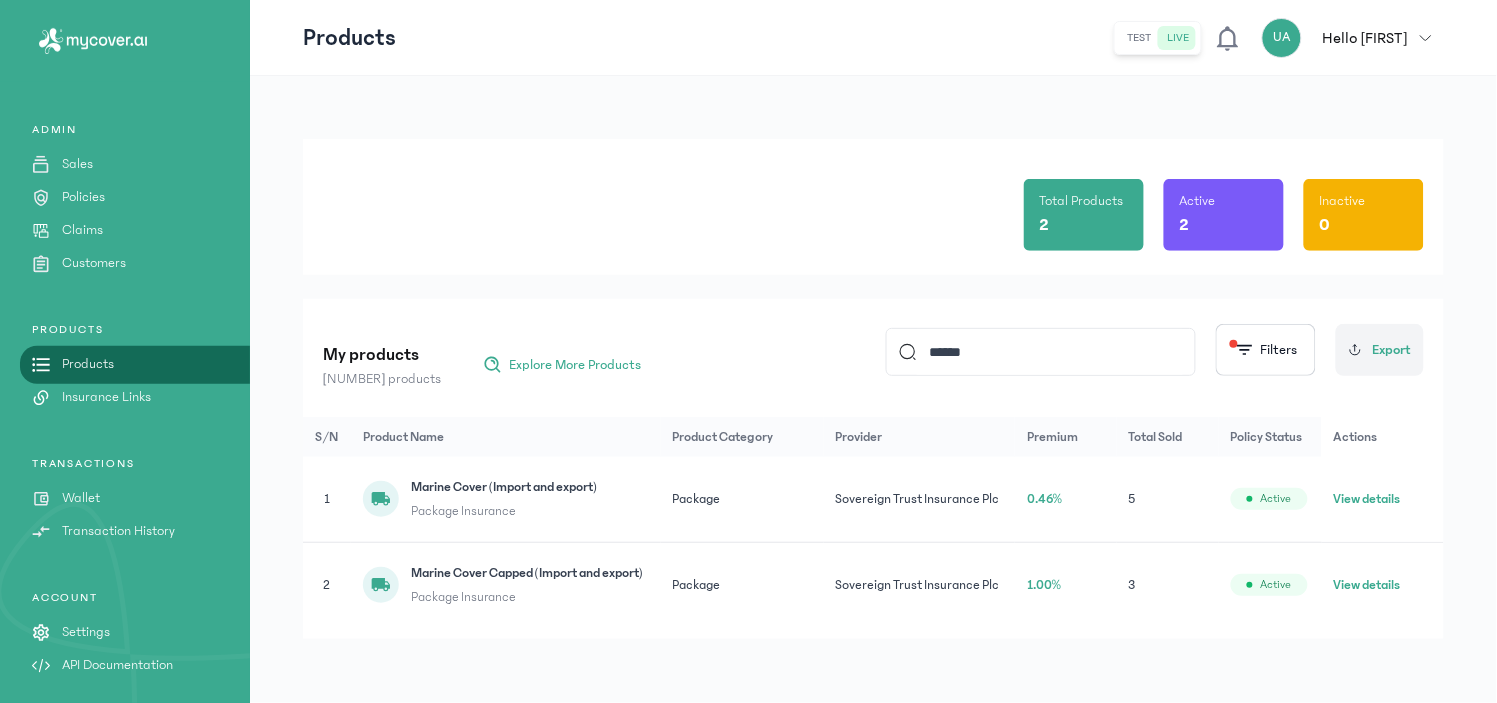 scroll, scrollTop: 8, scrollLeft: 0, axis: vertical 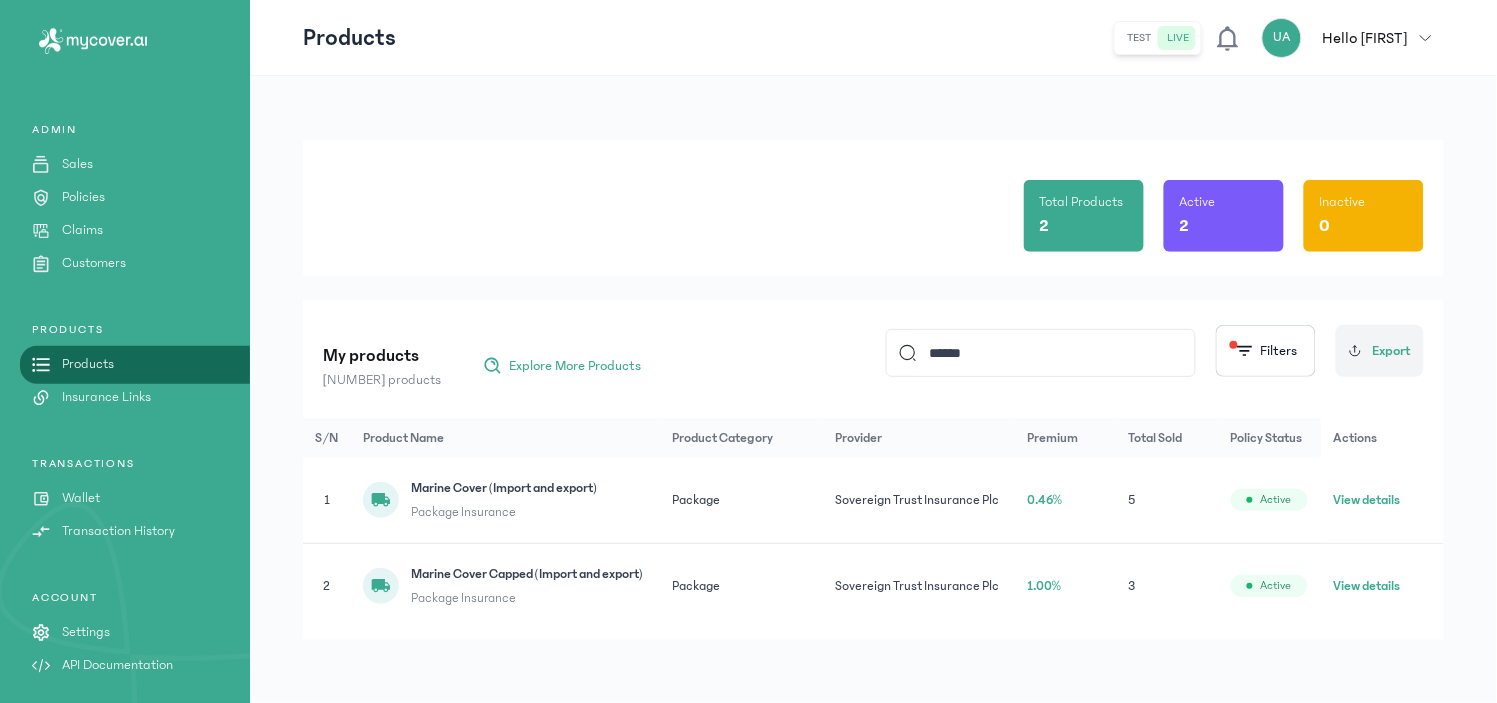 click on "View details" 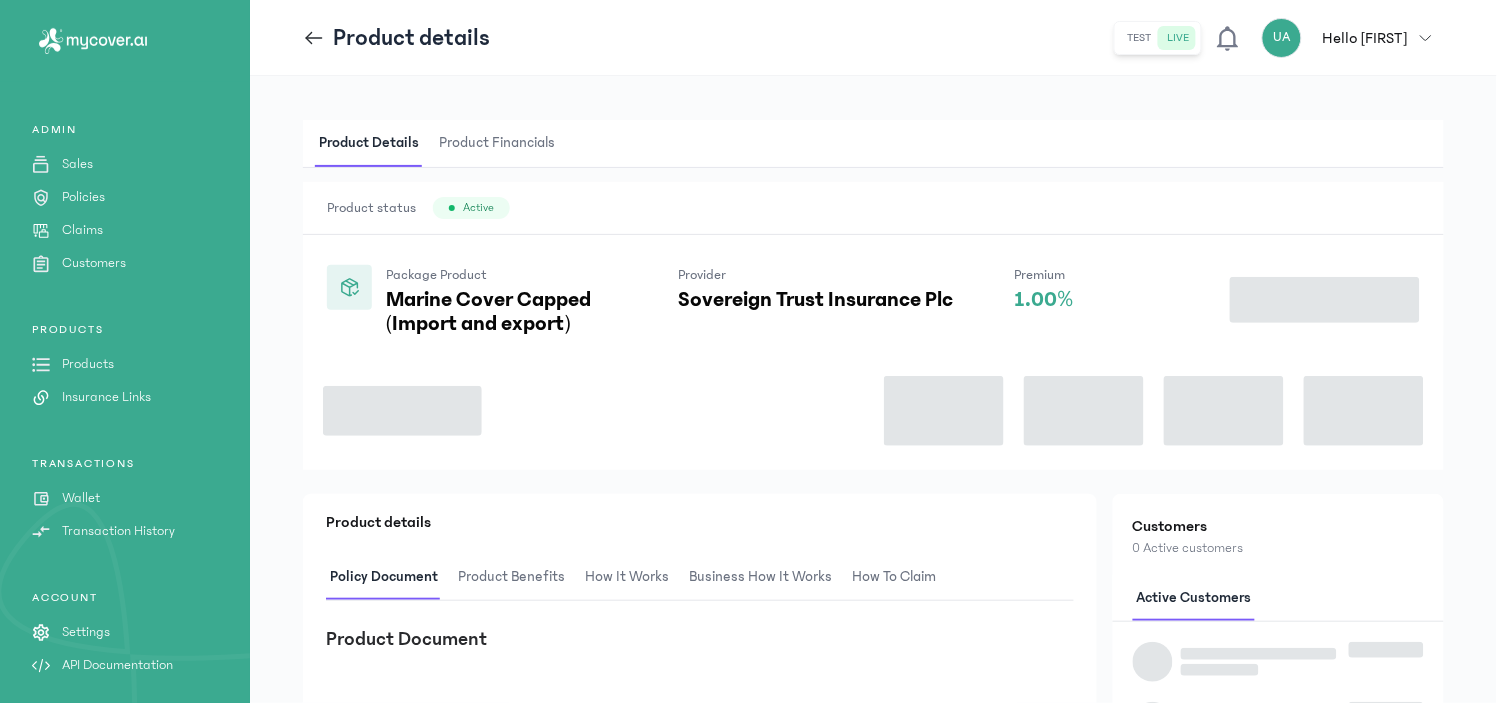 scroll, scrollTop: 0, scrollLeft: 0, axis: both 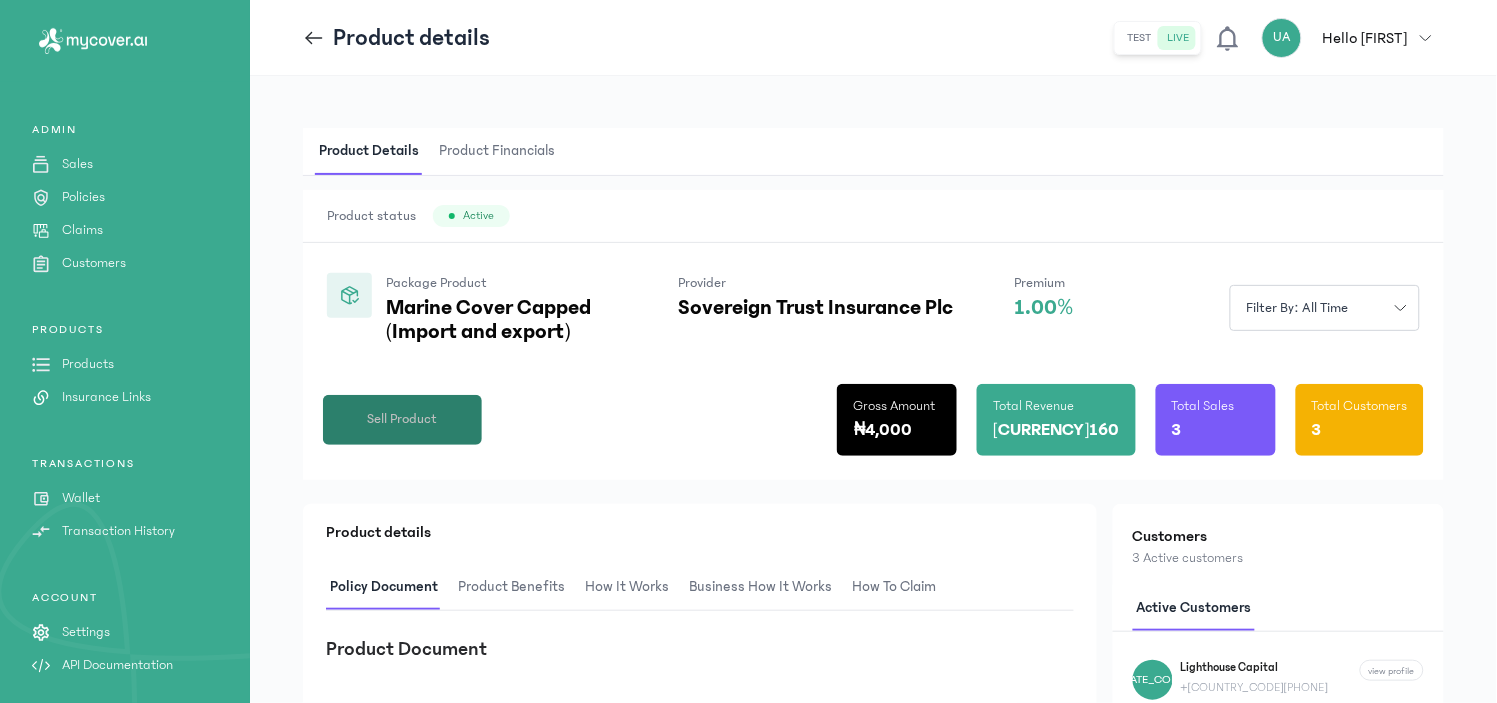 click on "Sell Product" at bounding box center (403, 419) 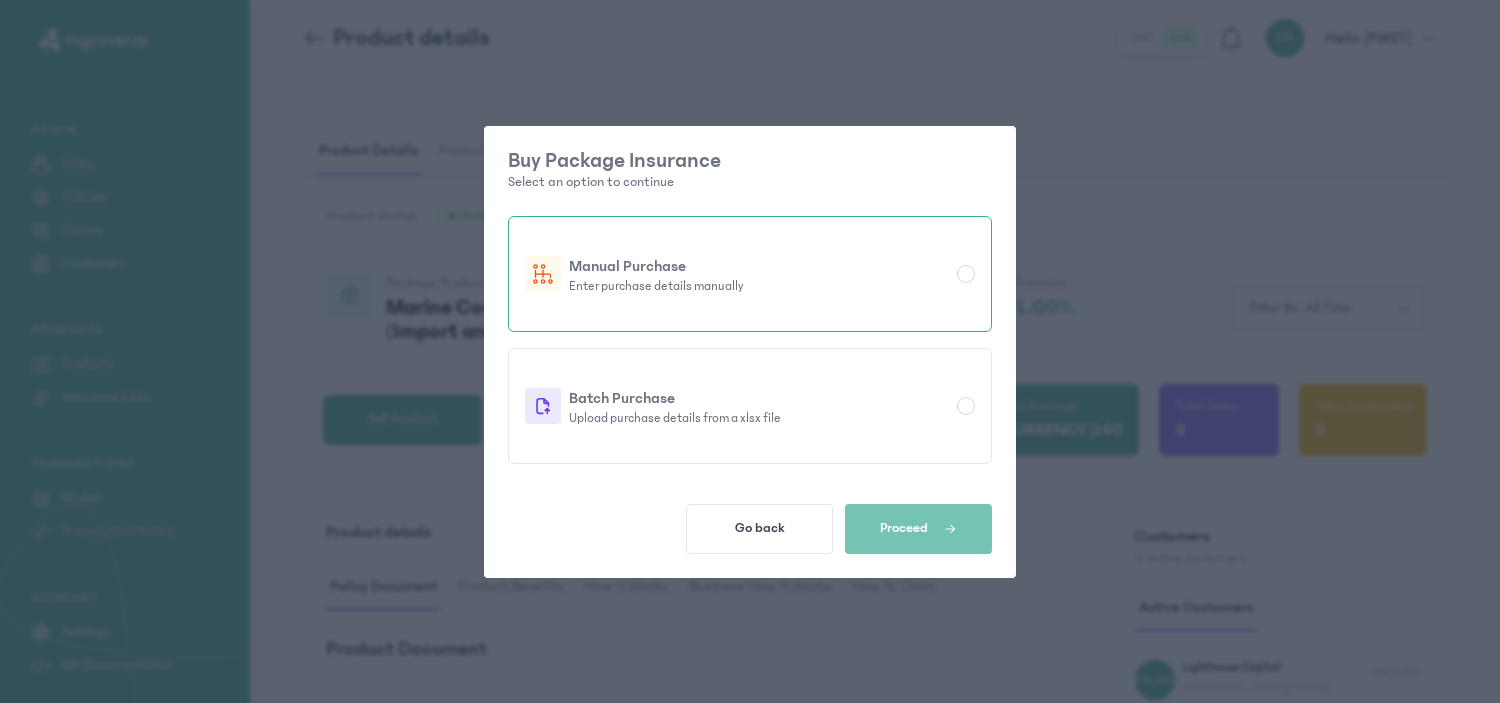 click on "Enter purchase details manually" at bounding box center (759, 286) 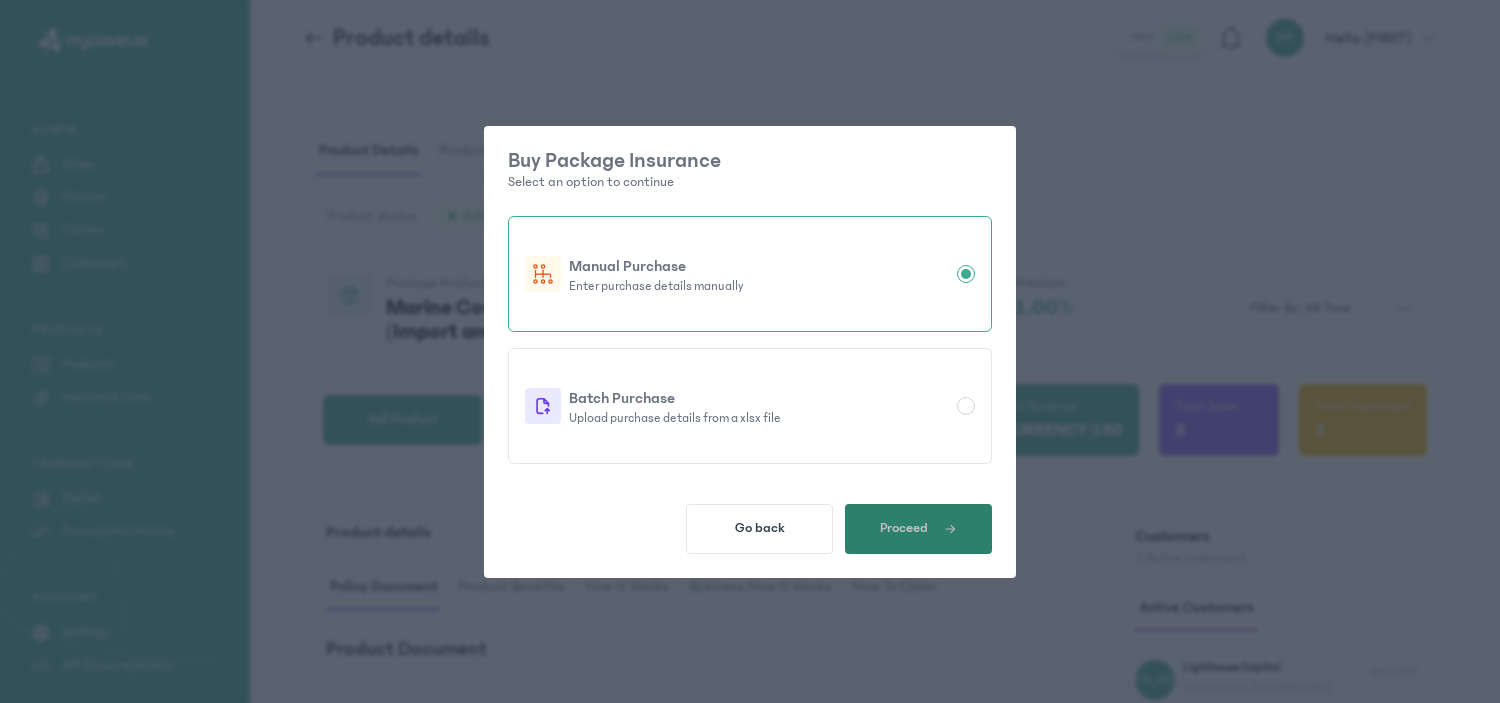 click on "Proceed" at bounding box center [904, 528] 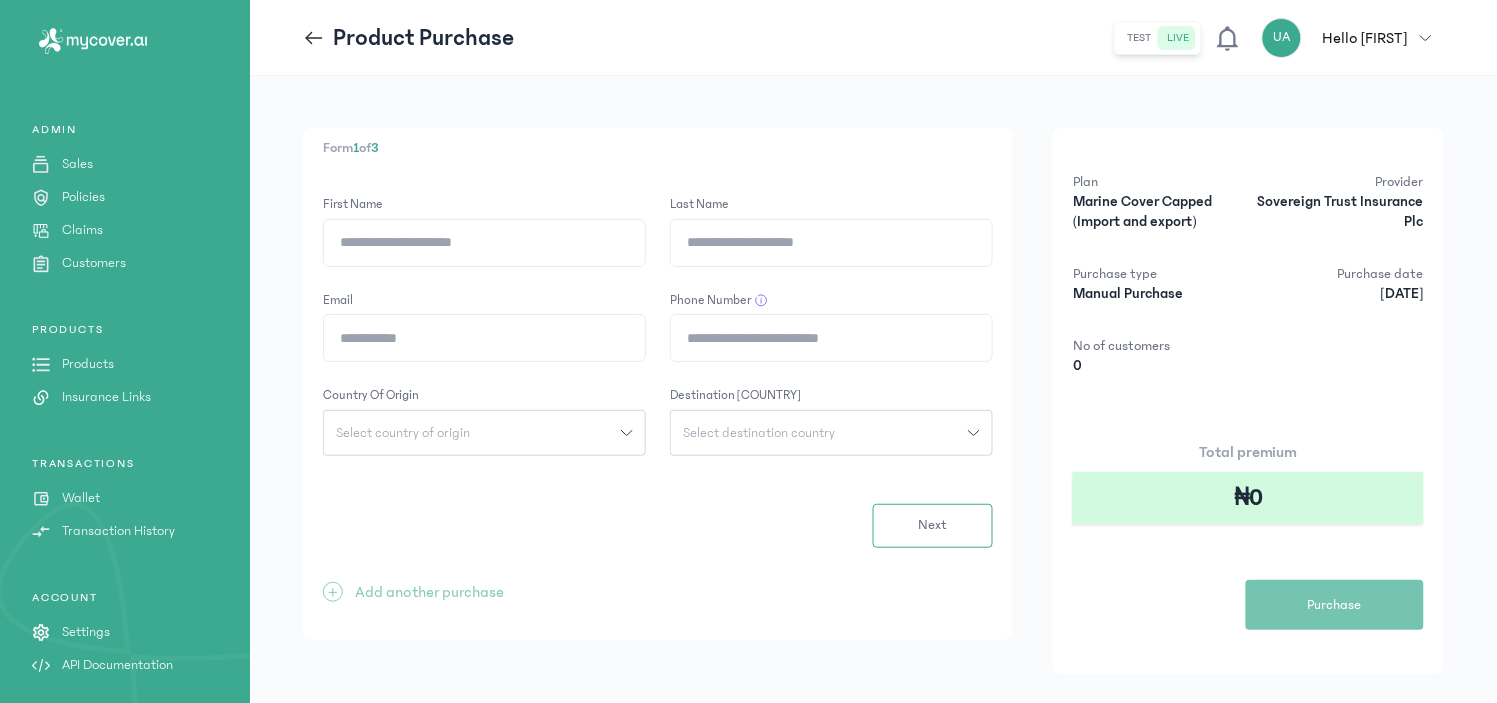 click on "First Name" 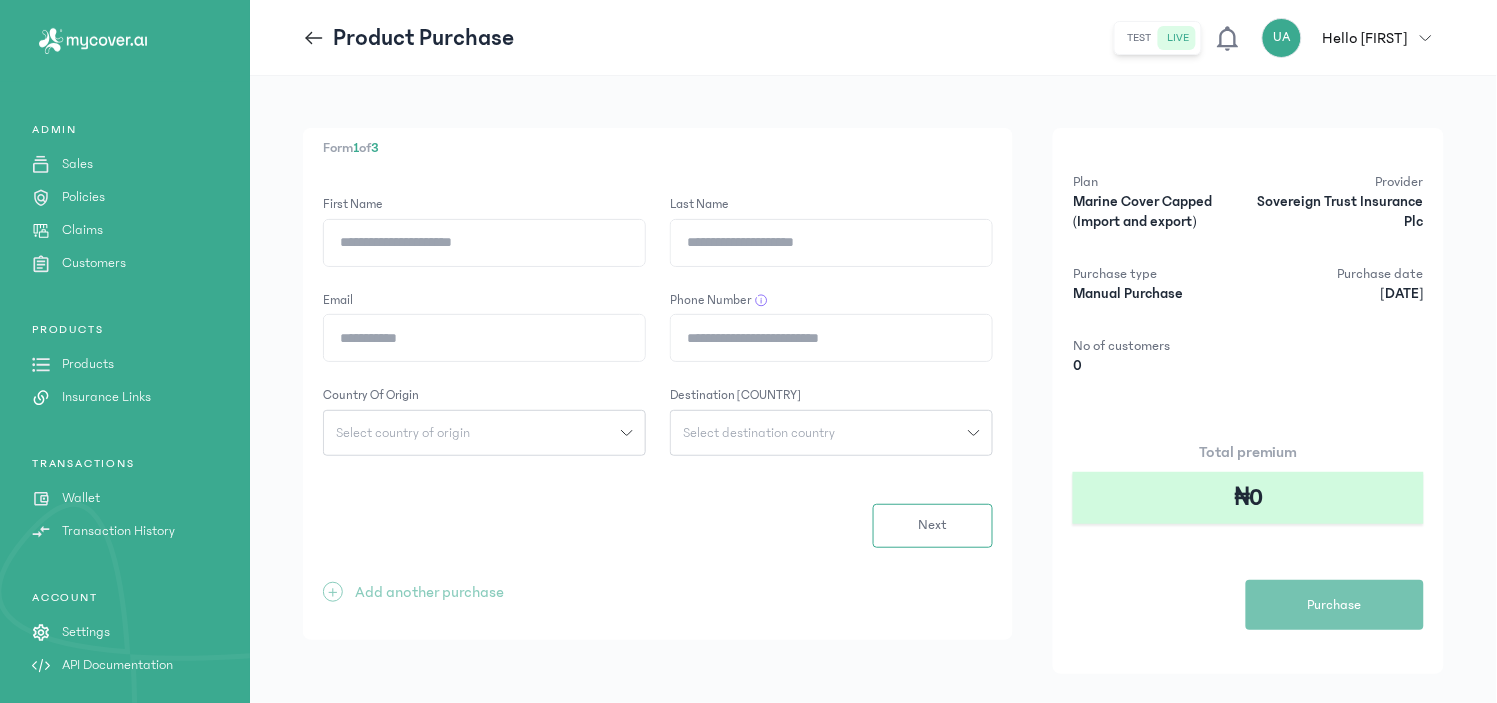 type on "*****" 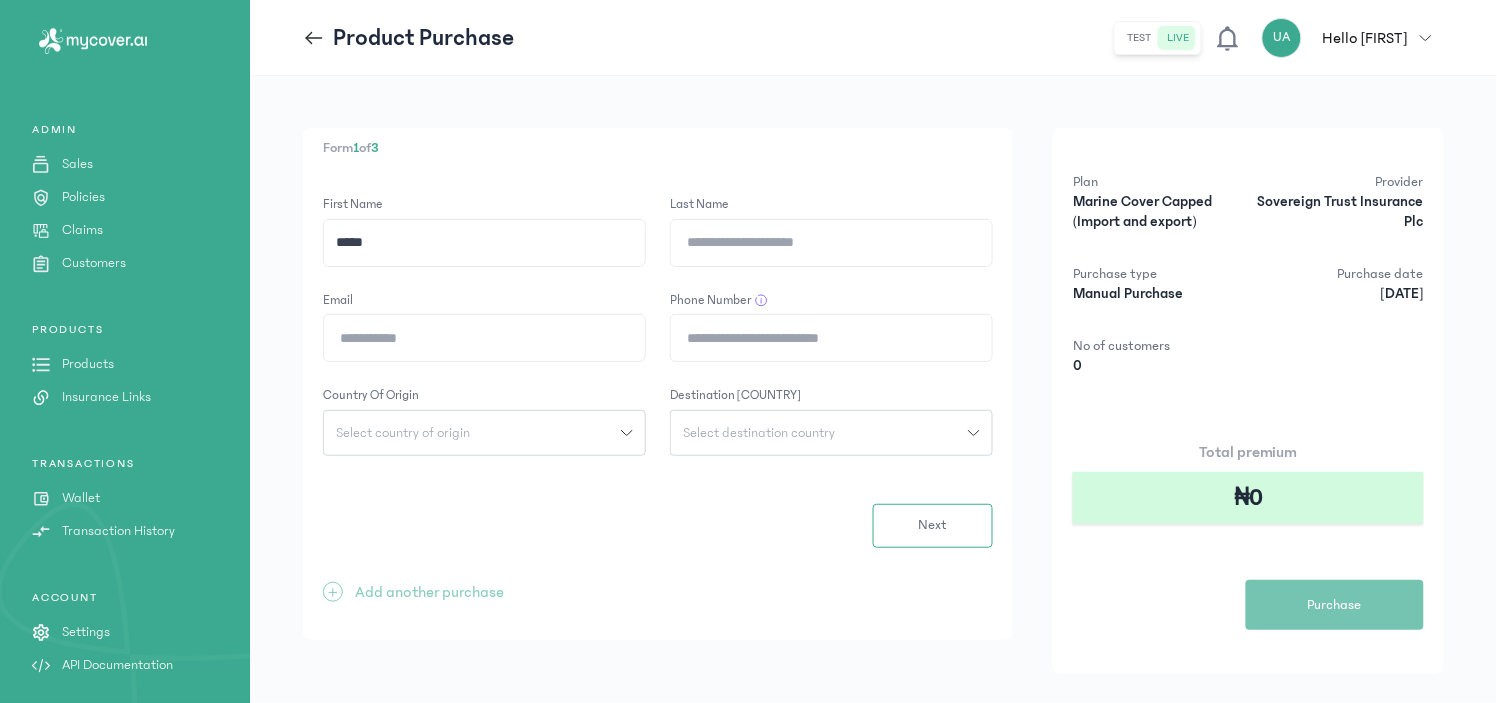 type on "******" 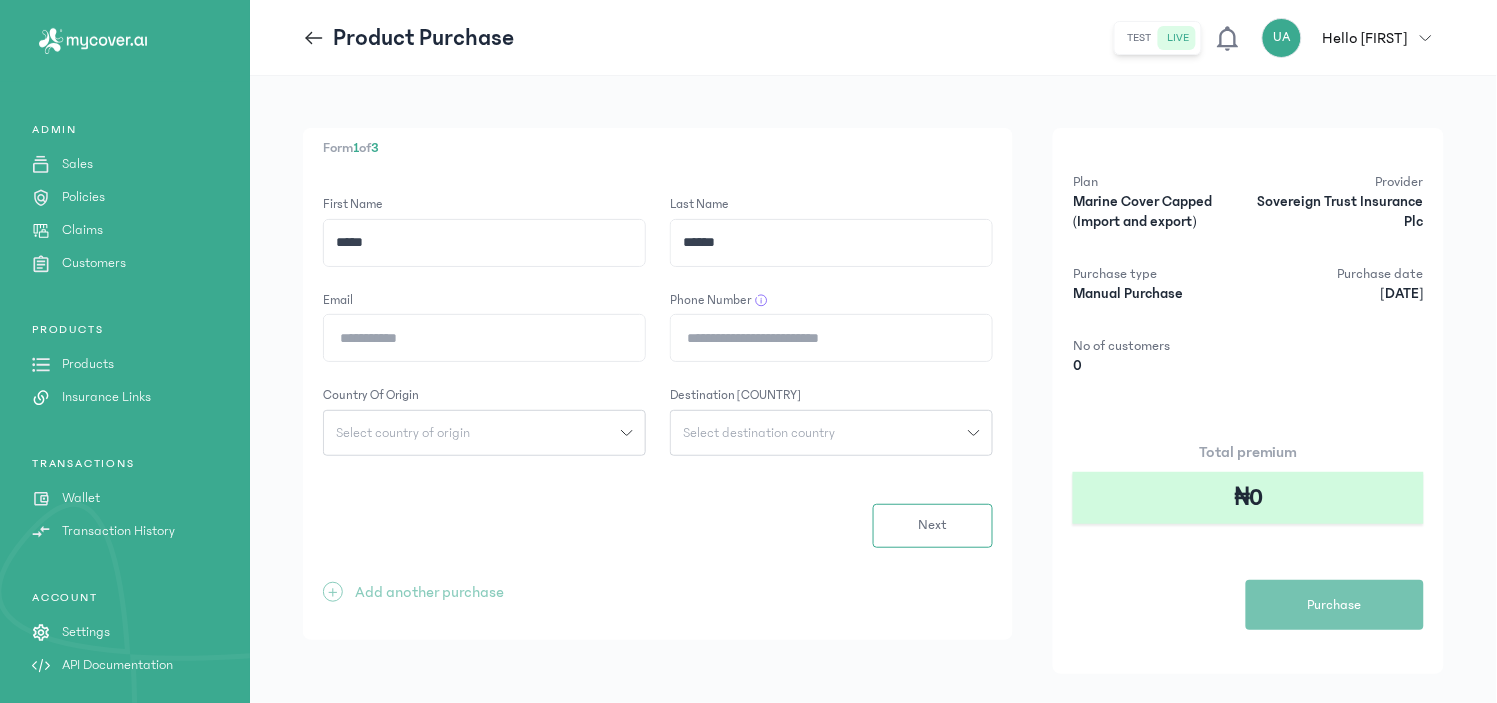 type on "**********" 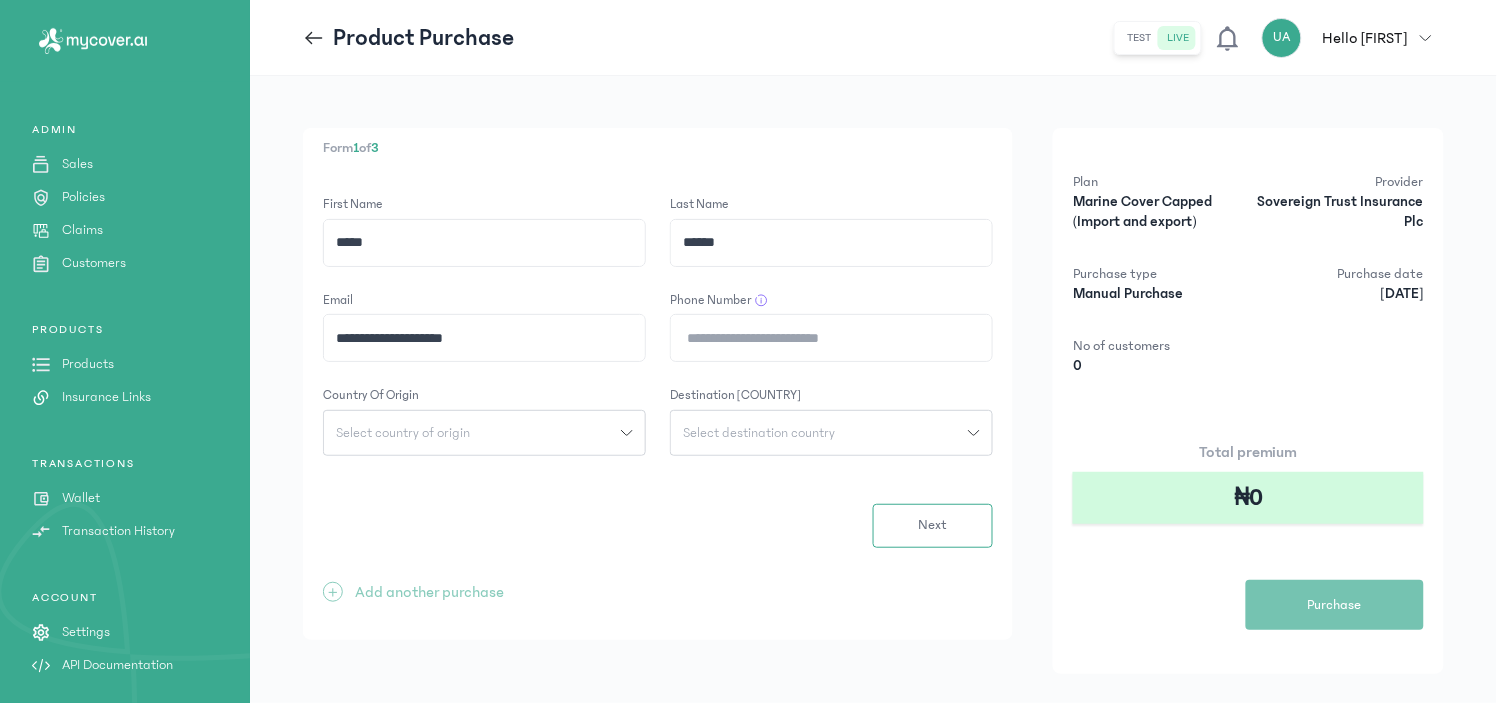 type on "**********" 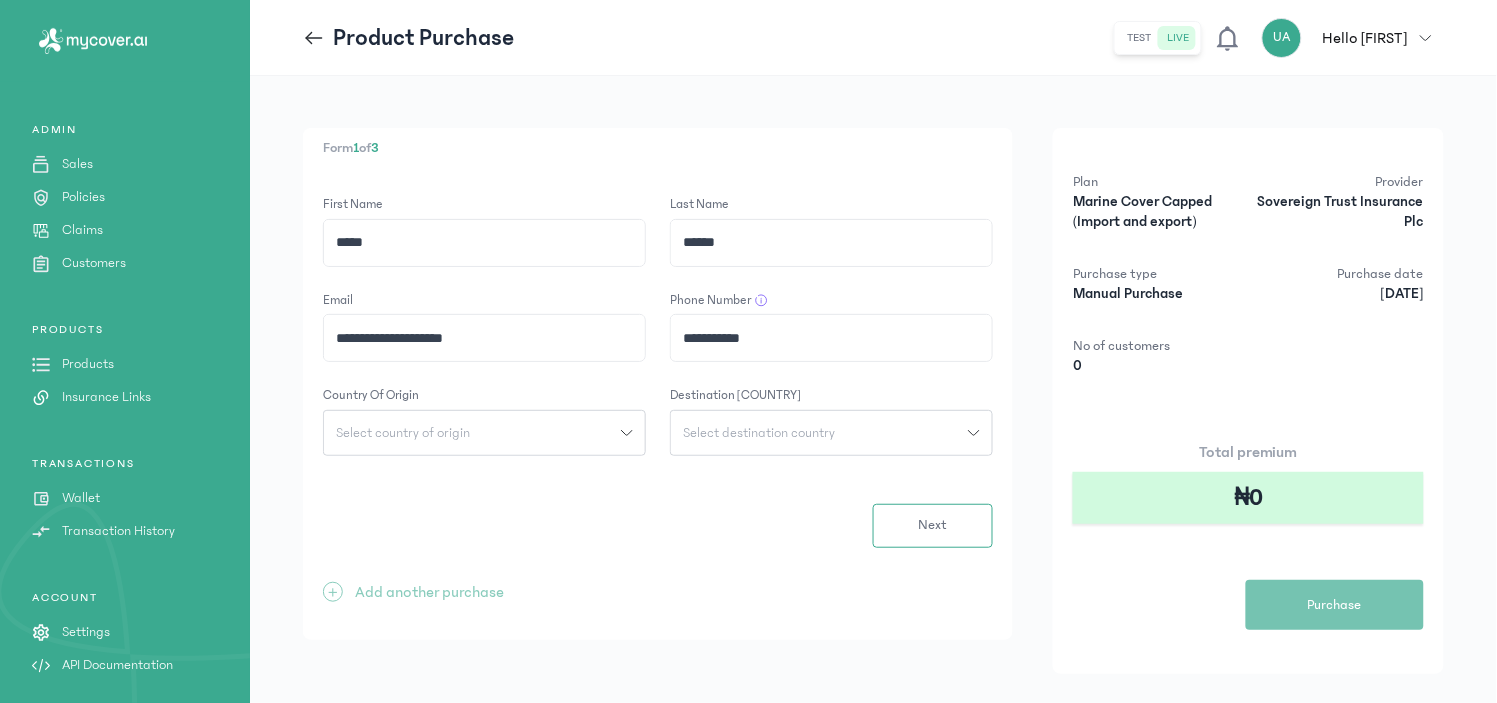 click on "Select country of origin" at bounding box center [472, 433] 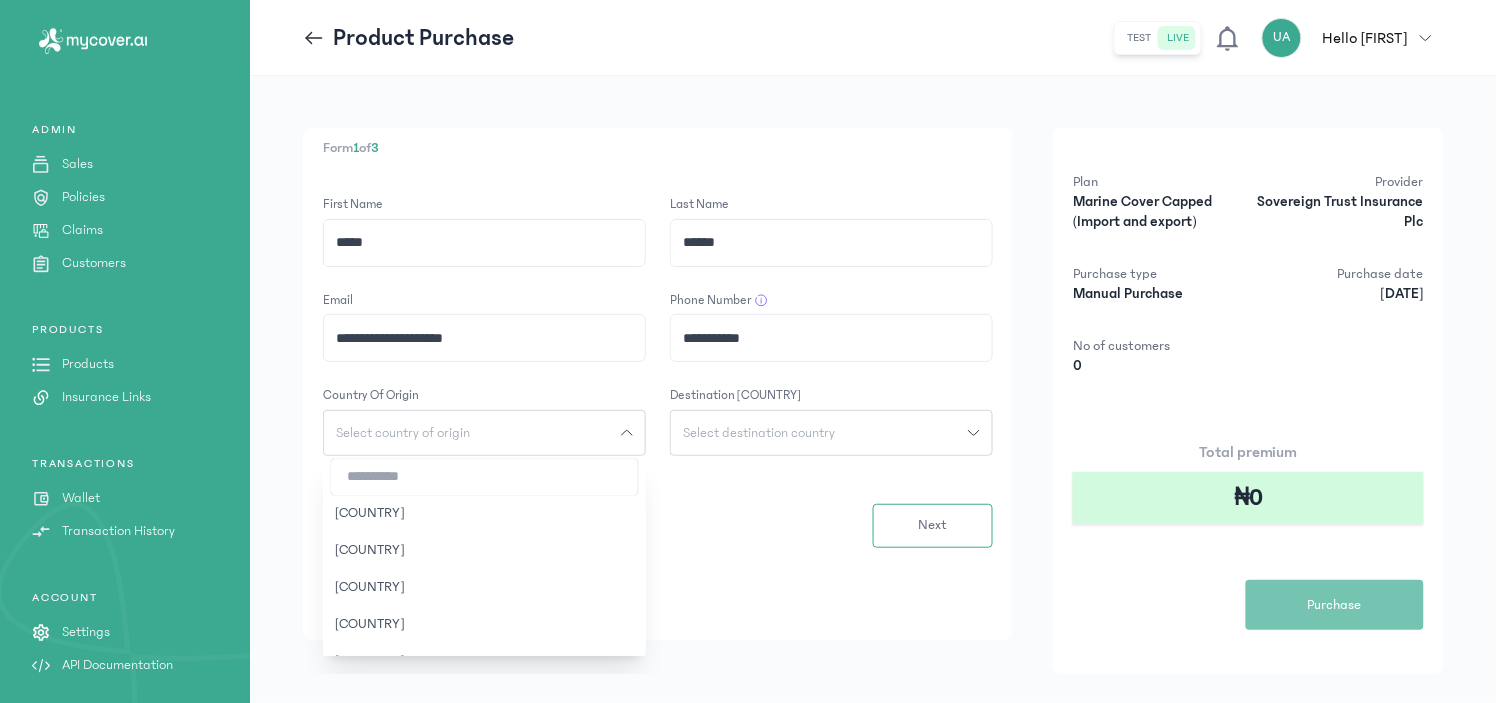 type 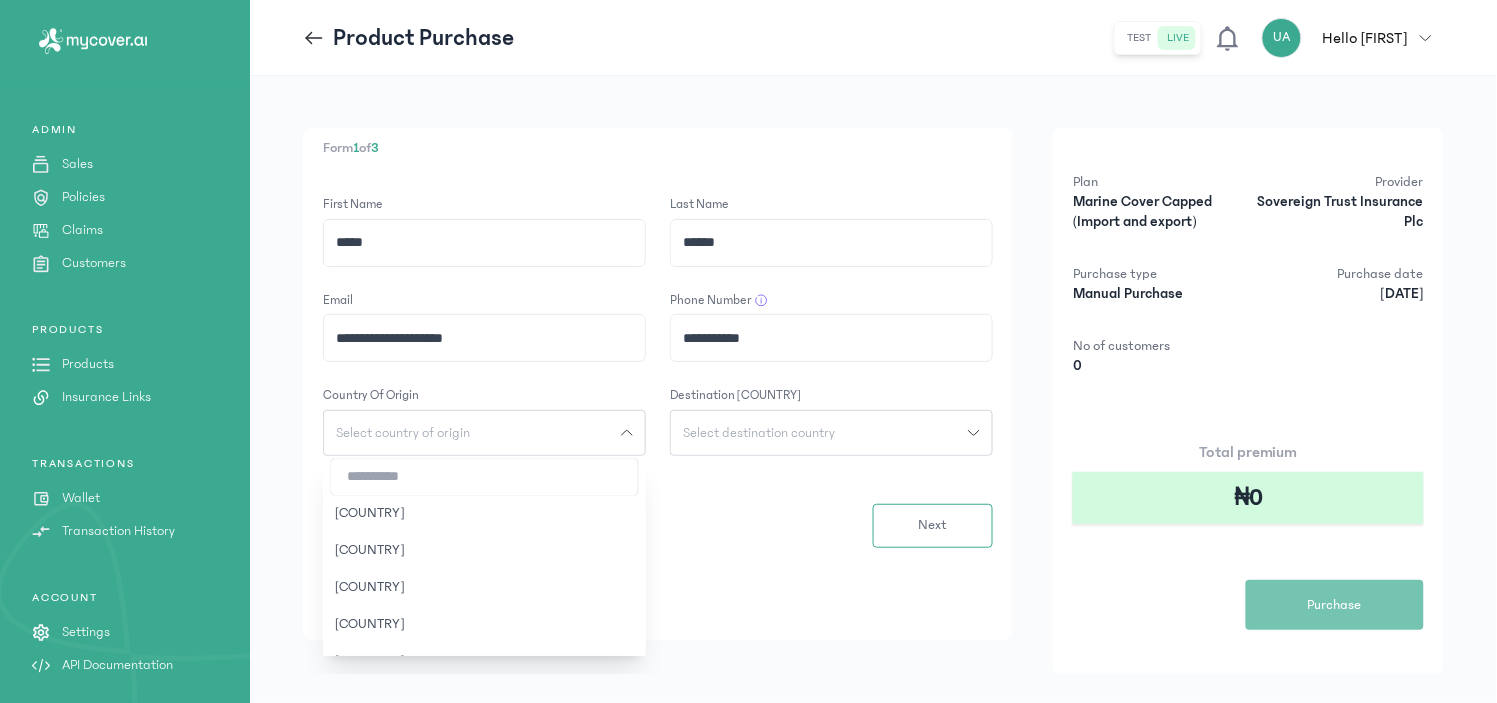 click at bounding box center (484, 477) 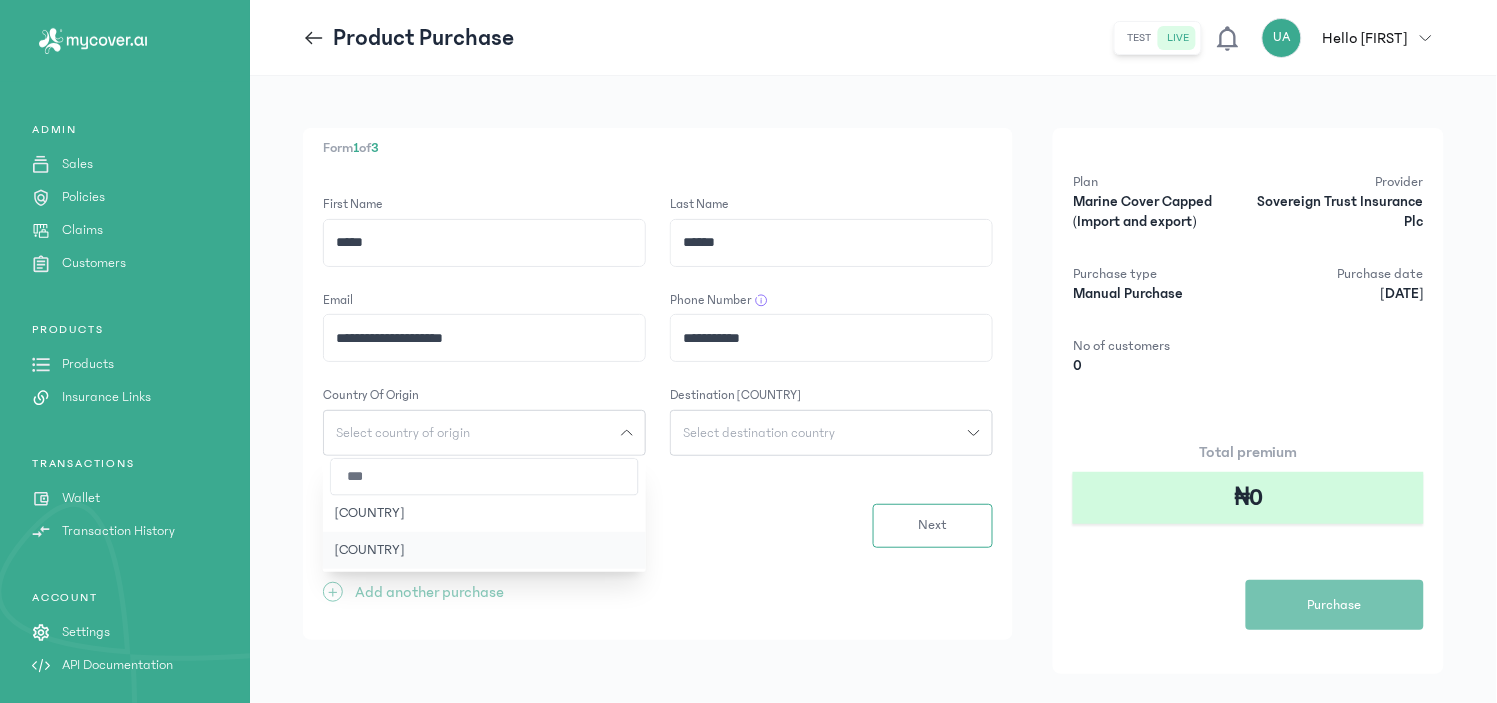 type on "***" 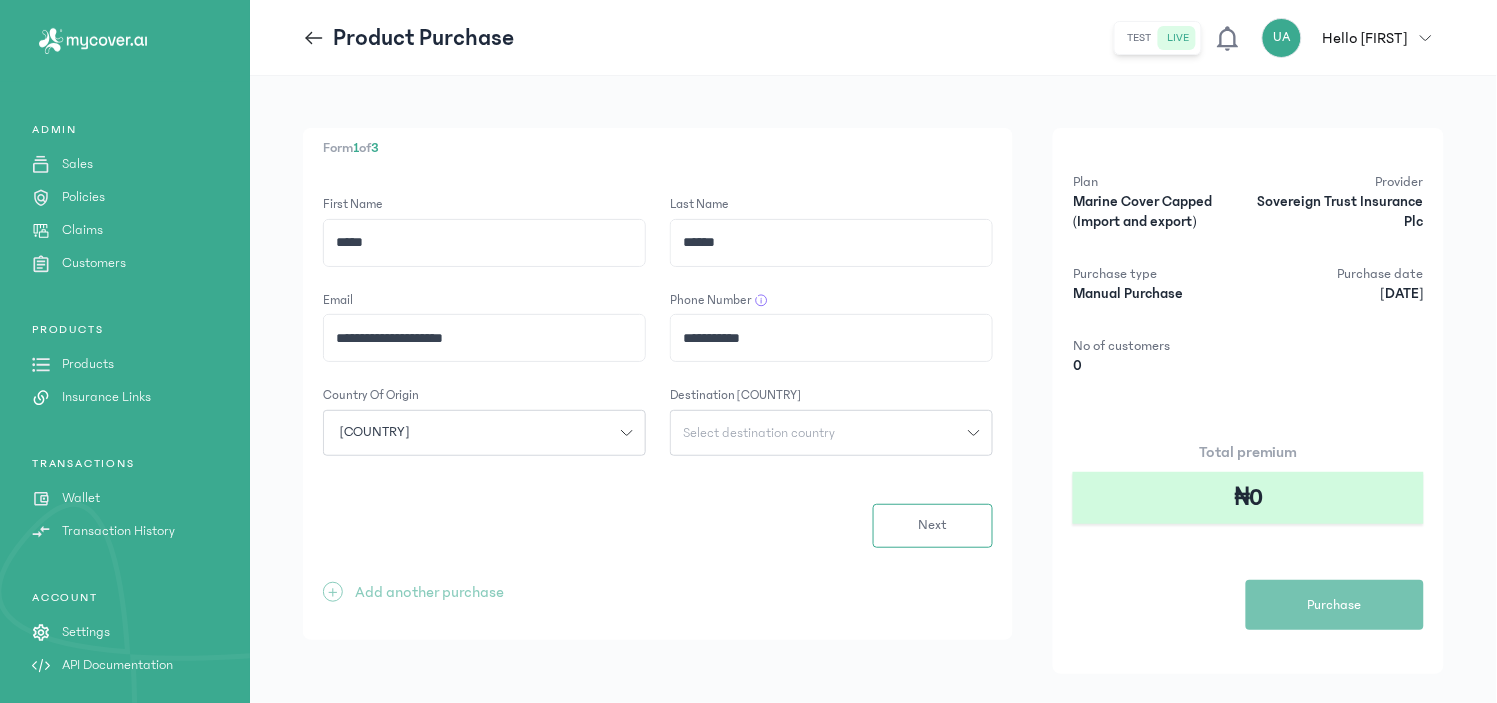 click on "Select destination country" at bounding box center (759, 433) 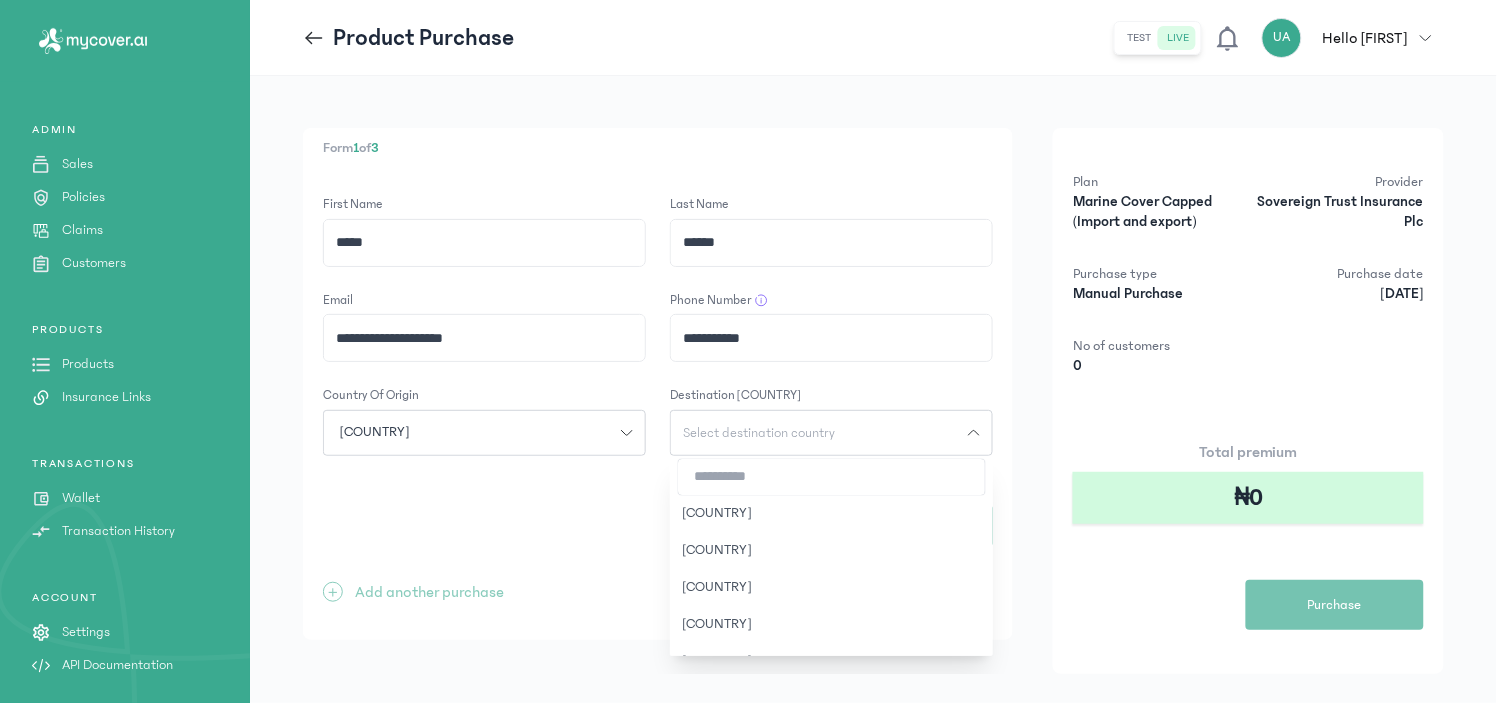 click at bounding box center (831, 477) 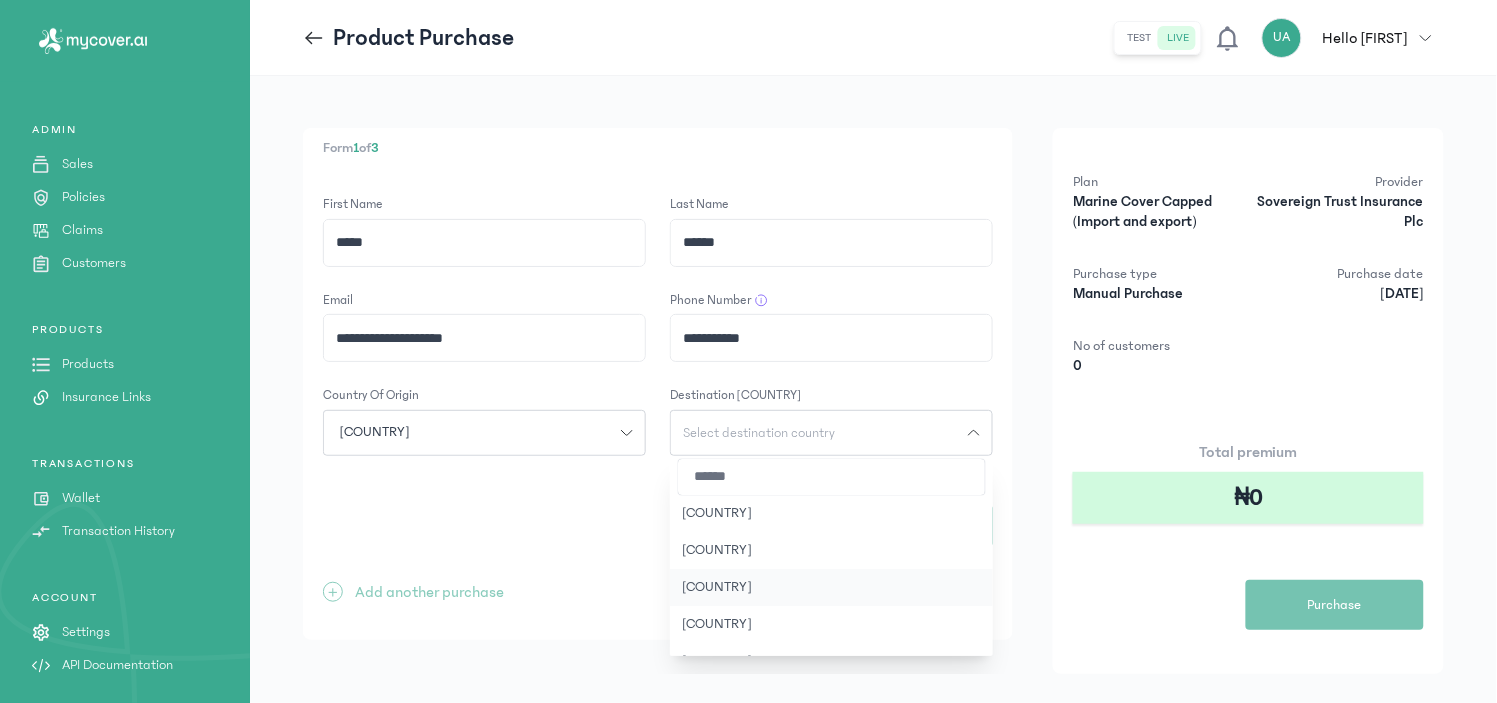 type on "******" 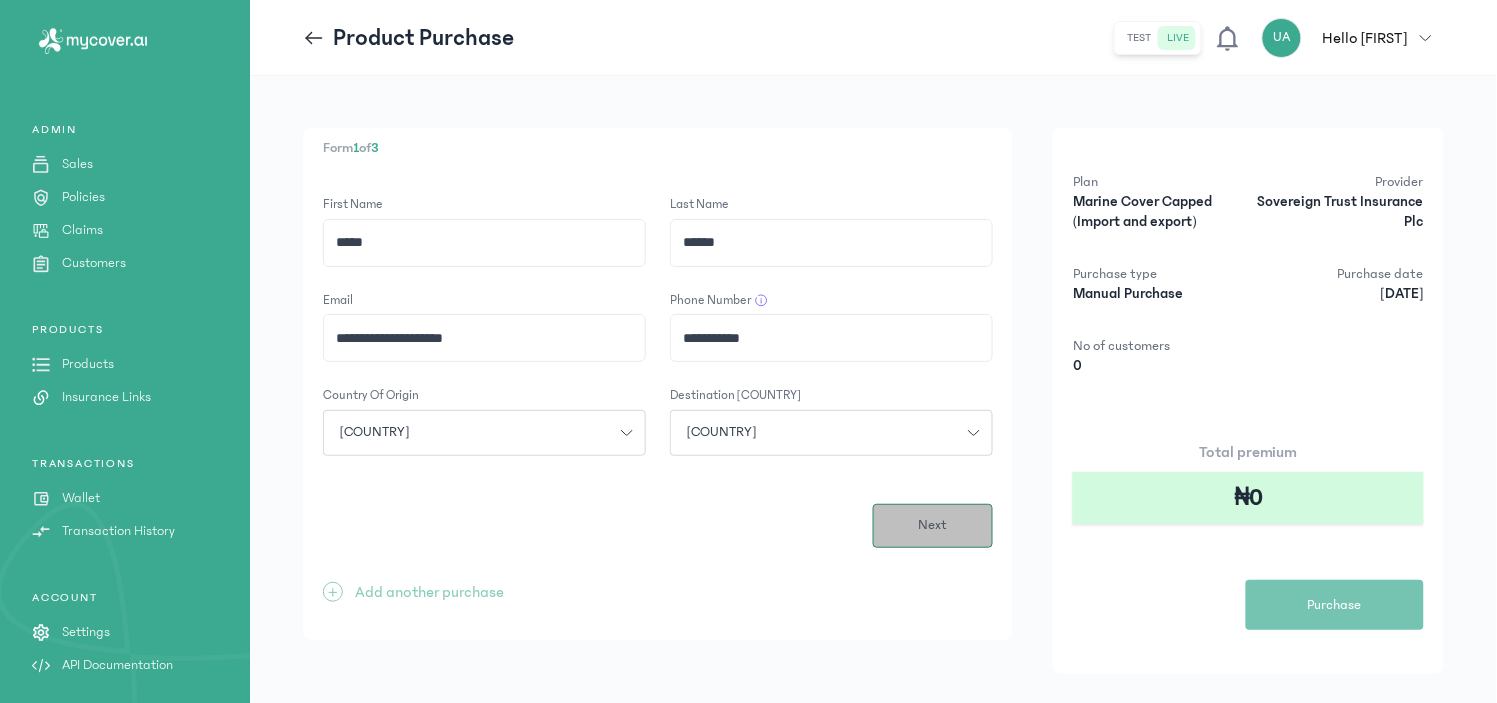 click on "Next" at bounding box center (933, 526) 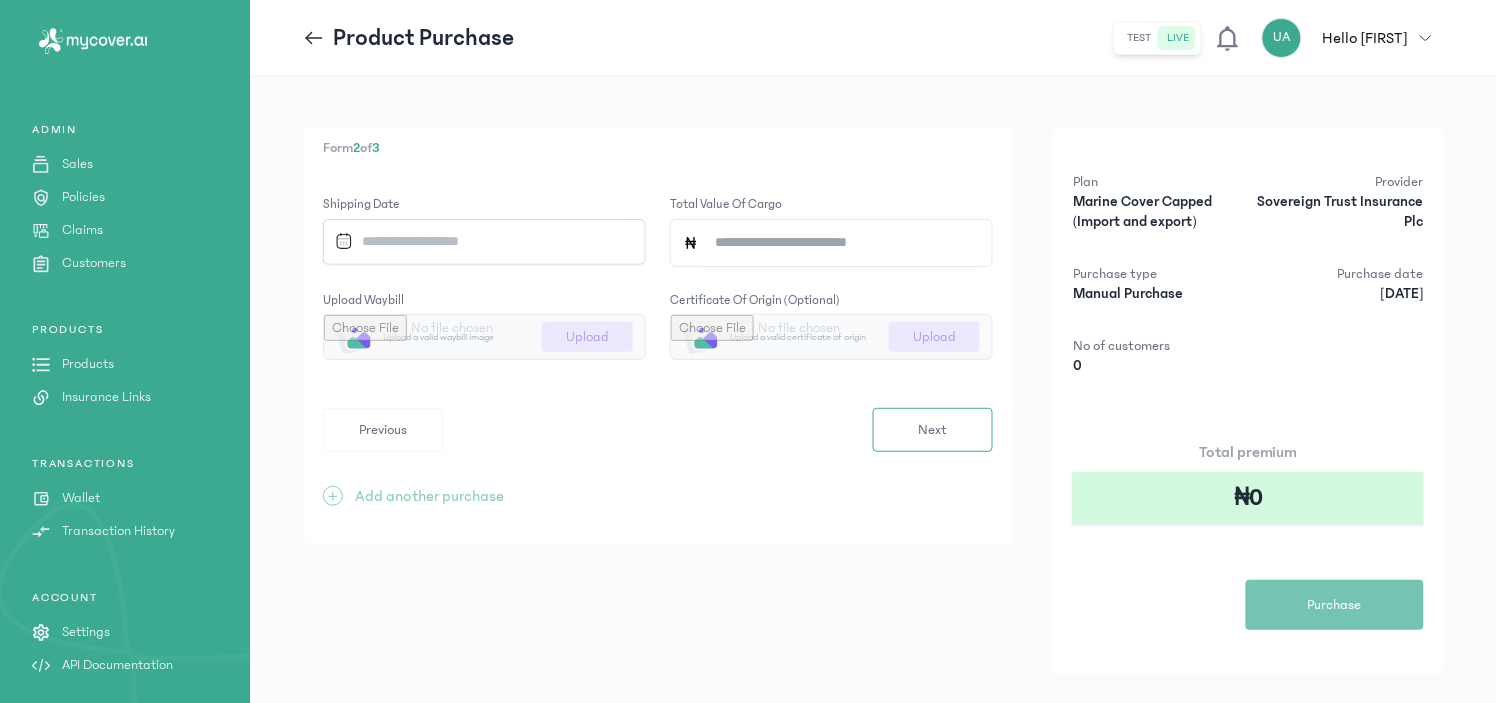 click at bounding box center (476, 241) 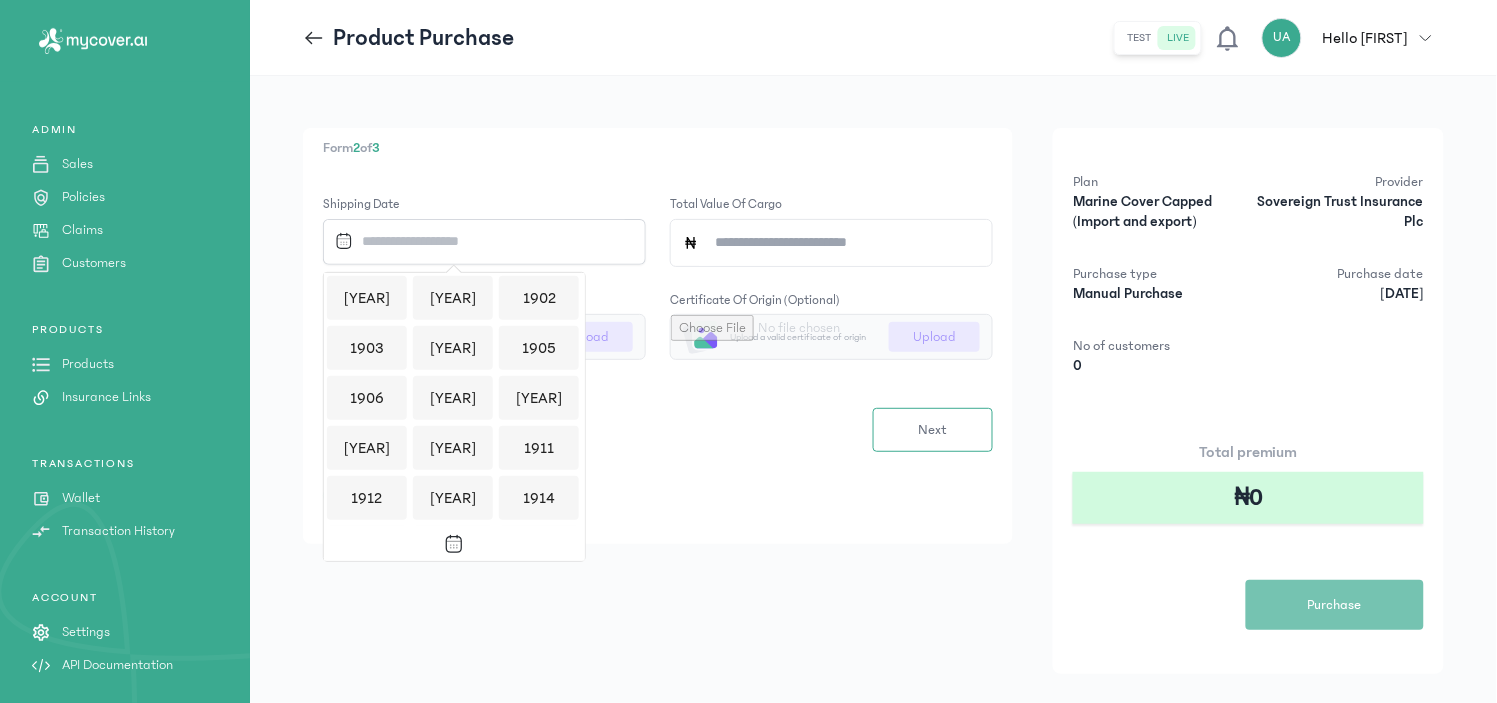 scroll, scrollTop: 1937, scrollLeft: 0, axis: vertical 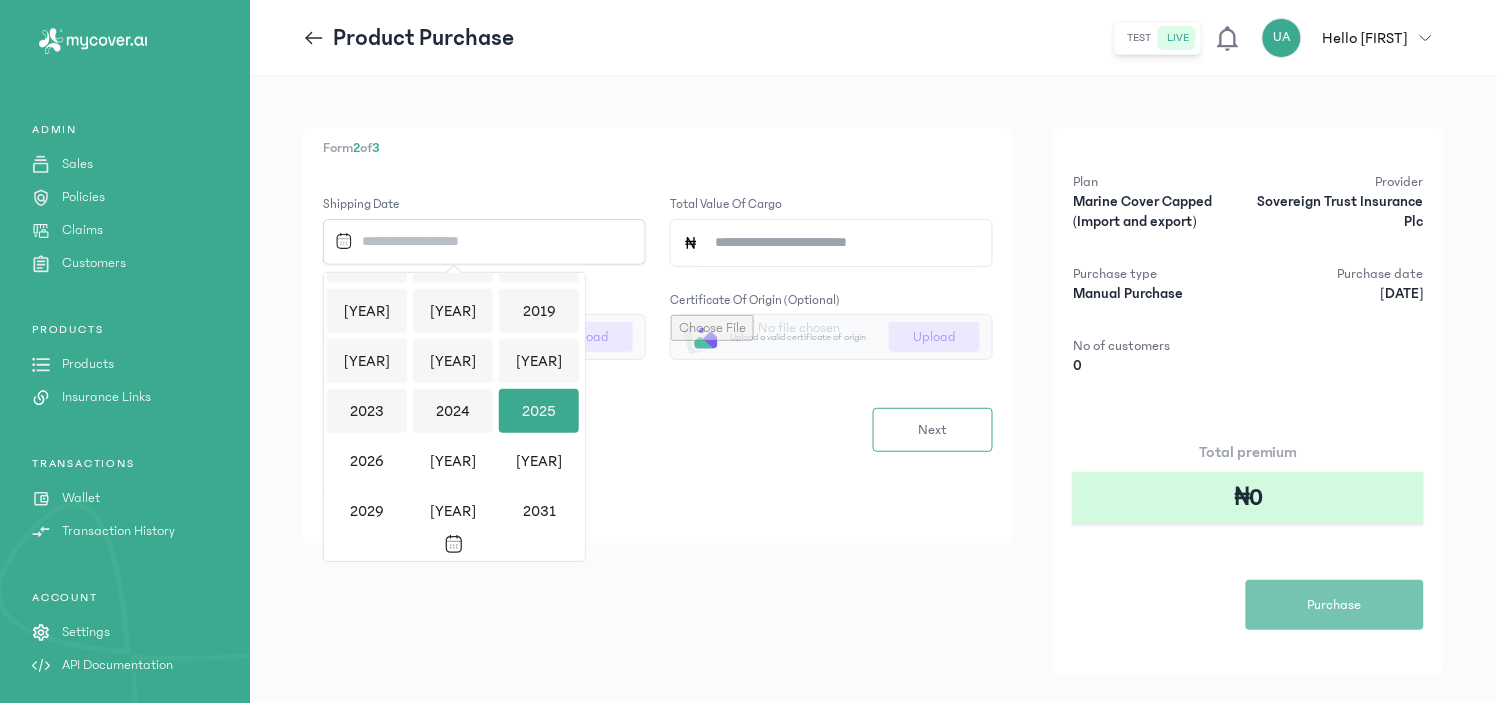click on "2025" at bounding box center (539, 411) 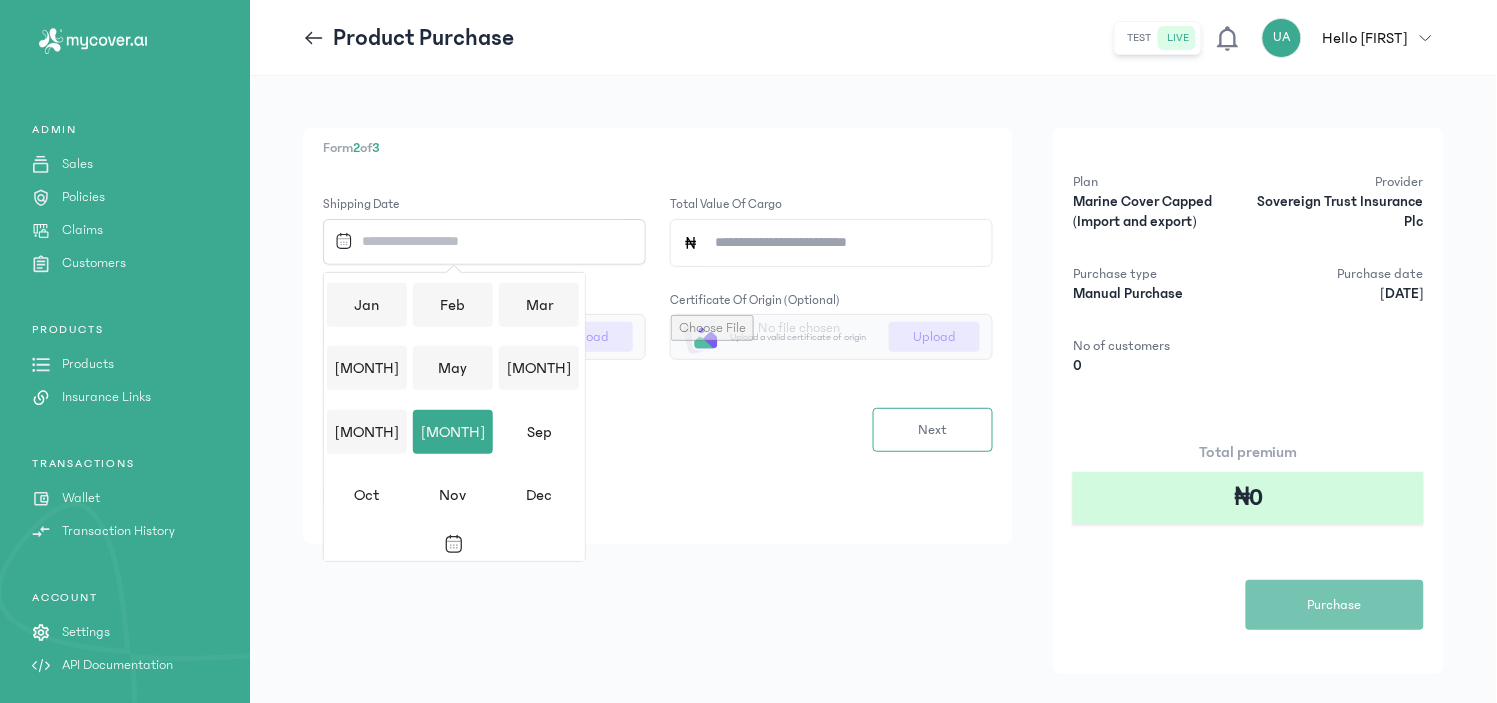 click on "[MONTH]" at bounding box center (453, 432) 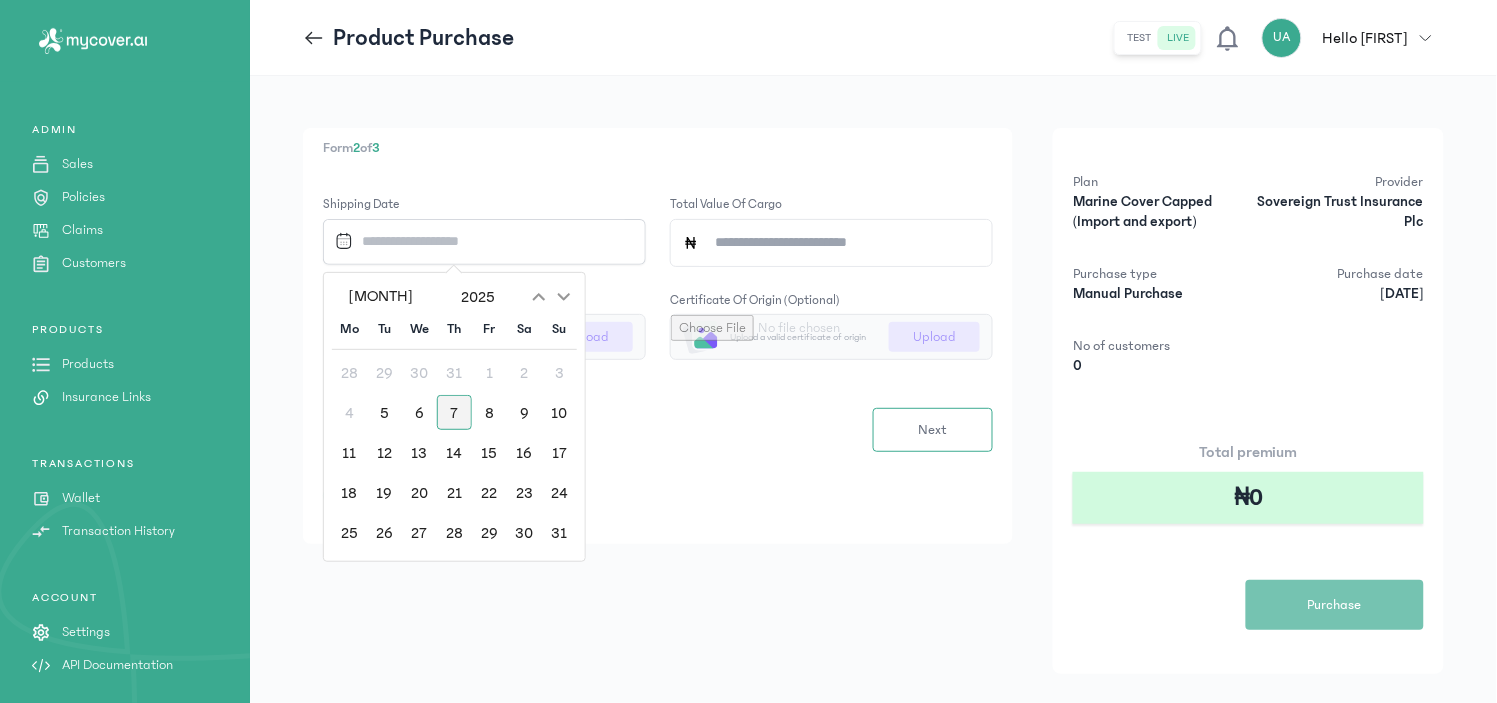 click on "7" at bounding box center (454, 412) 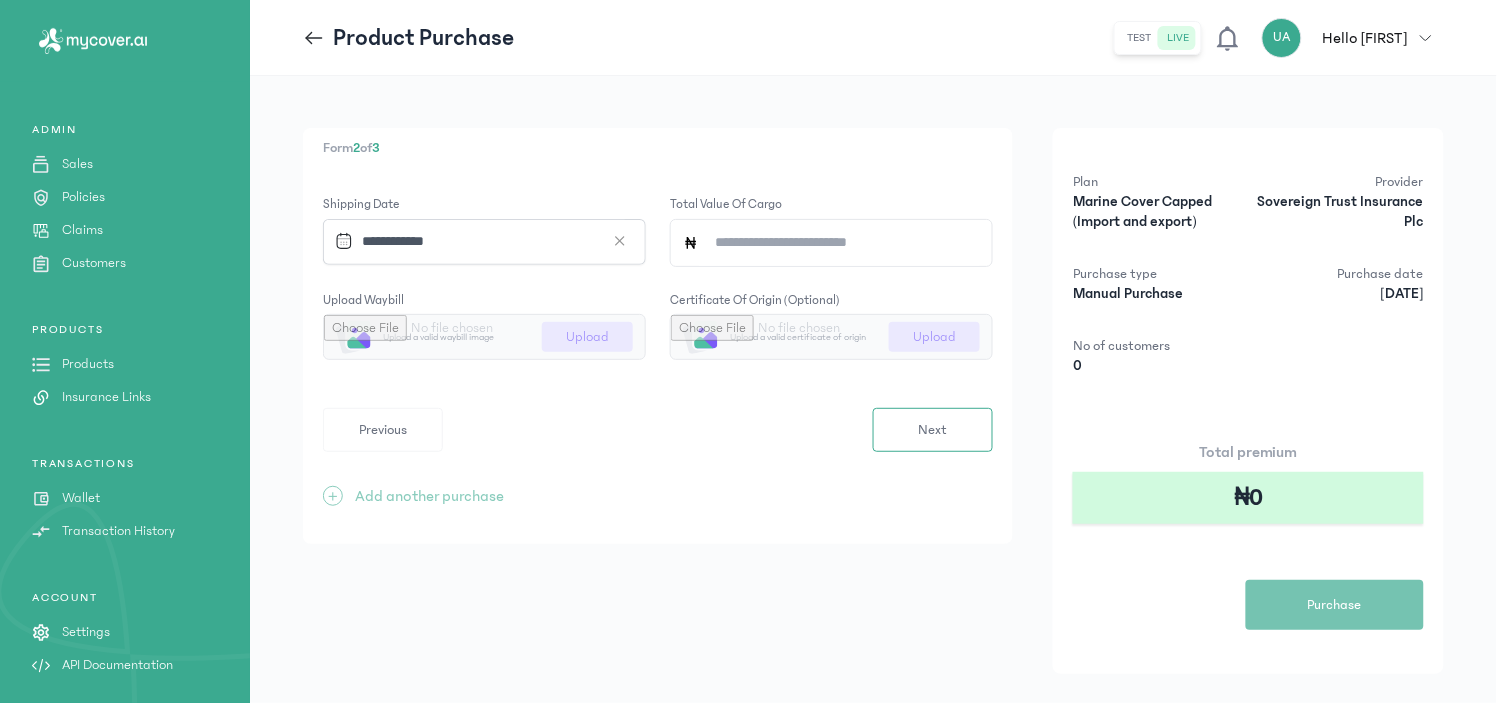 click on "Total value of cargo" 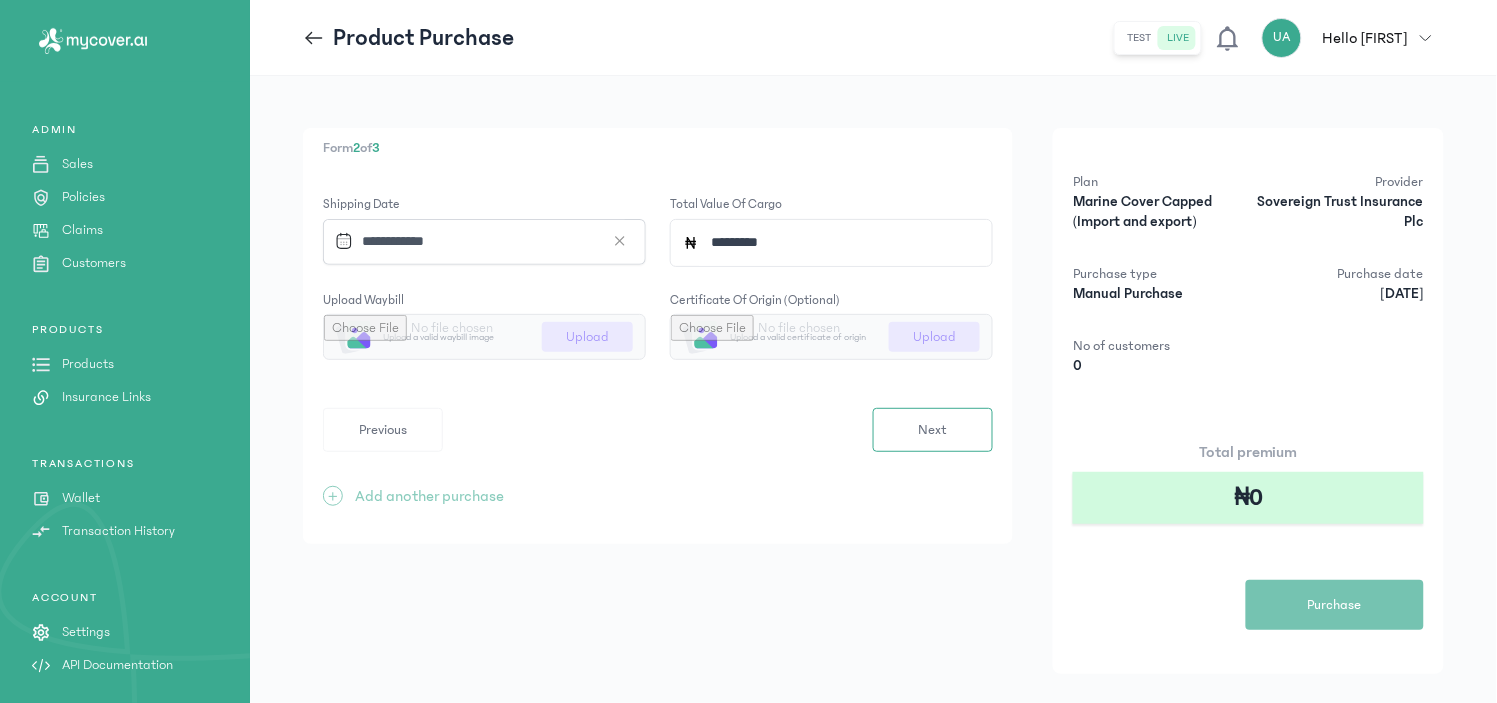 type on "*********" 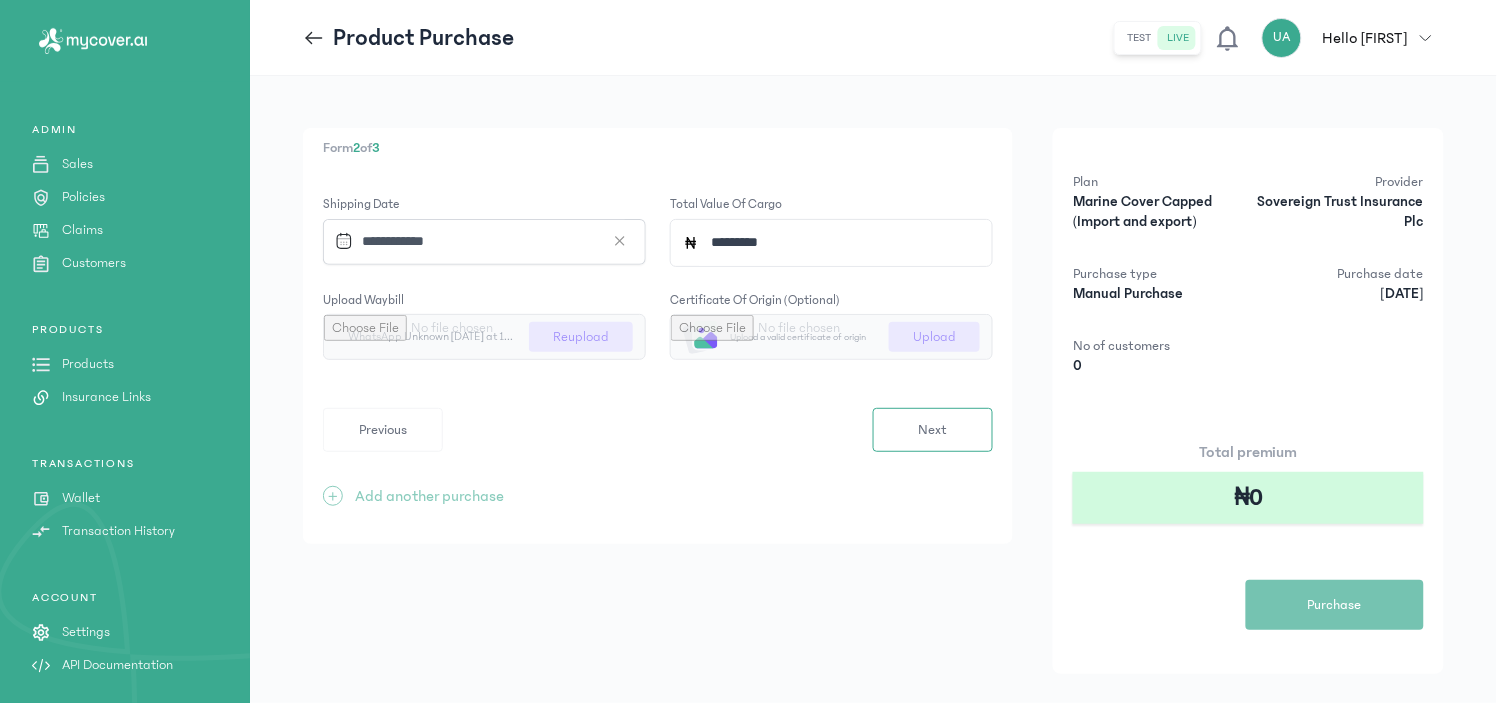 click at bounding box center (484, 337) 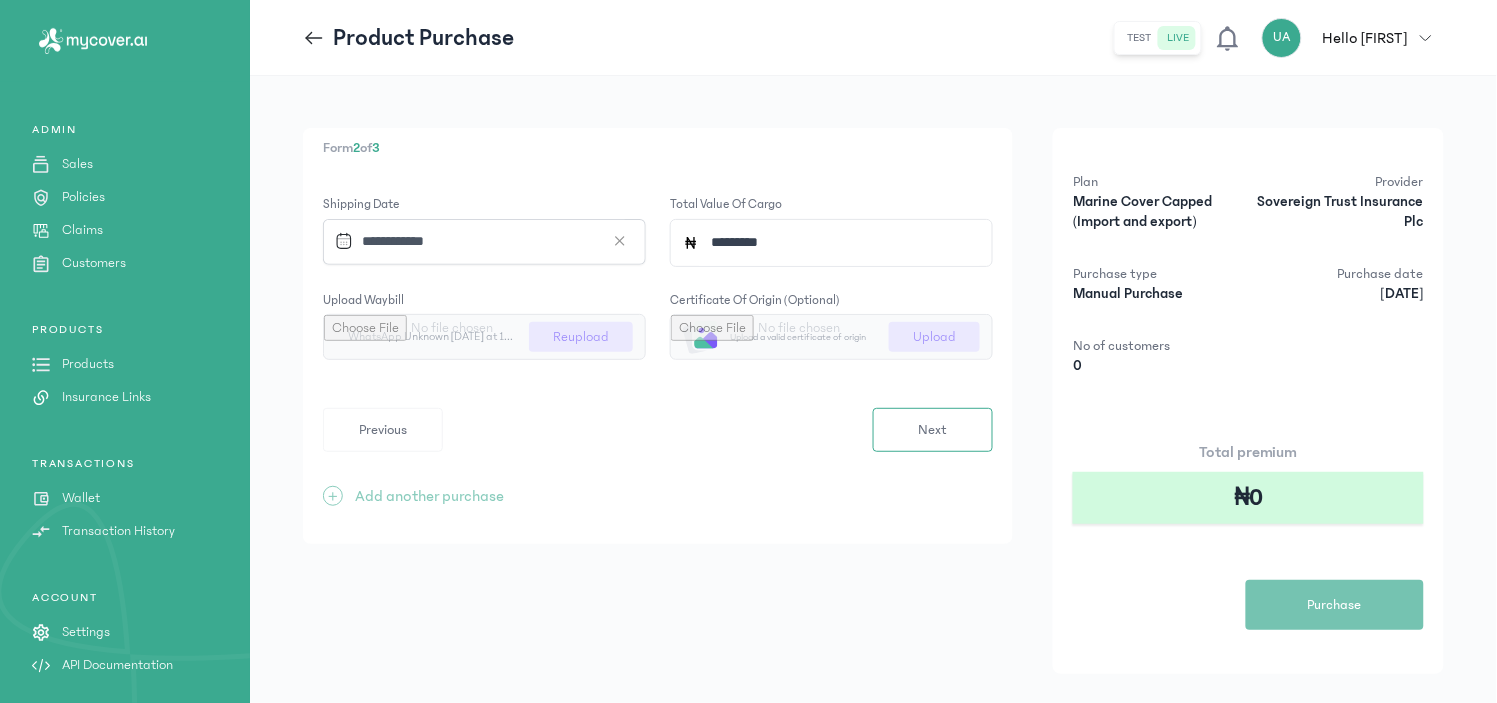 click at bounding box center [484, 337] 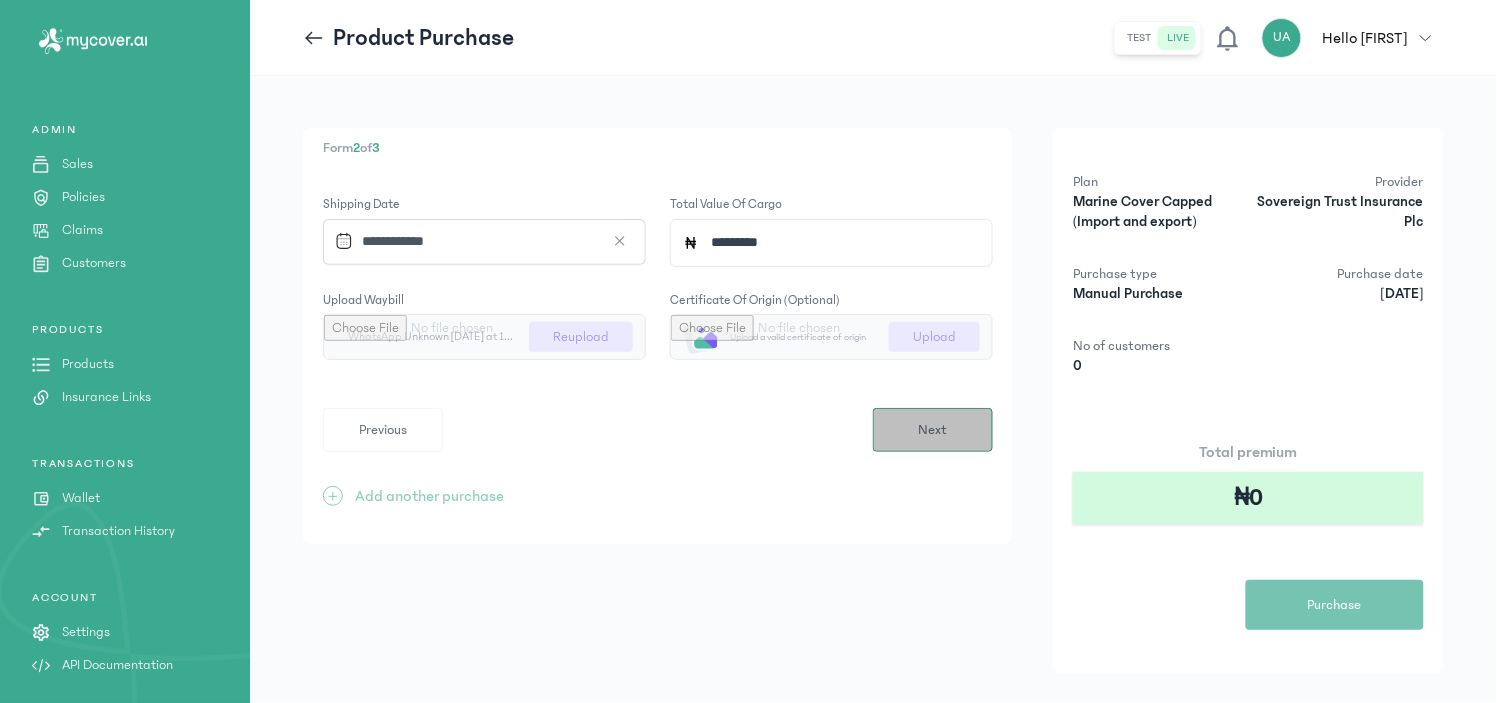 click on "Next" at bounding box center [933, 430] 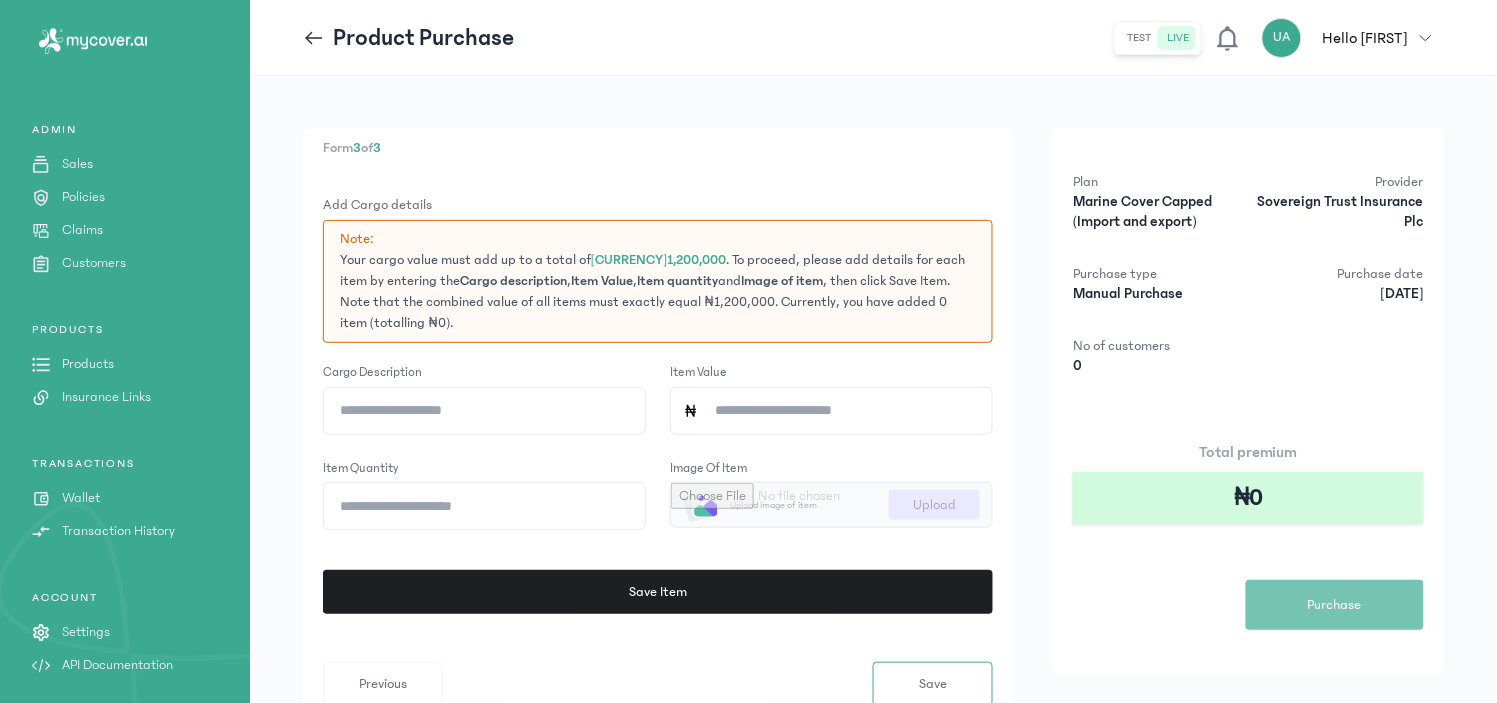 click on "Cargo description" 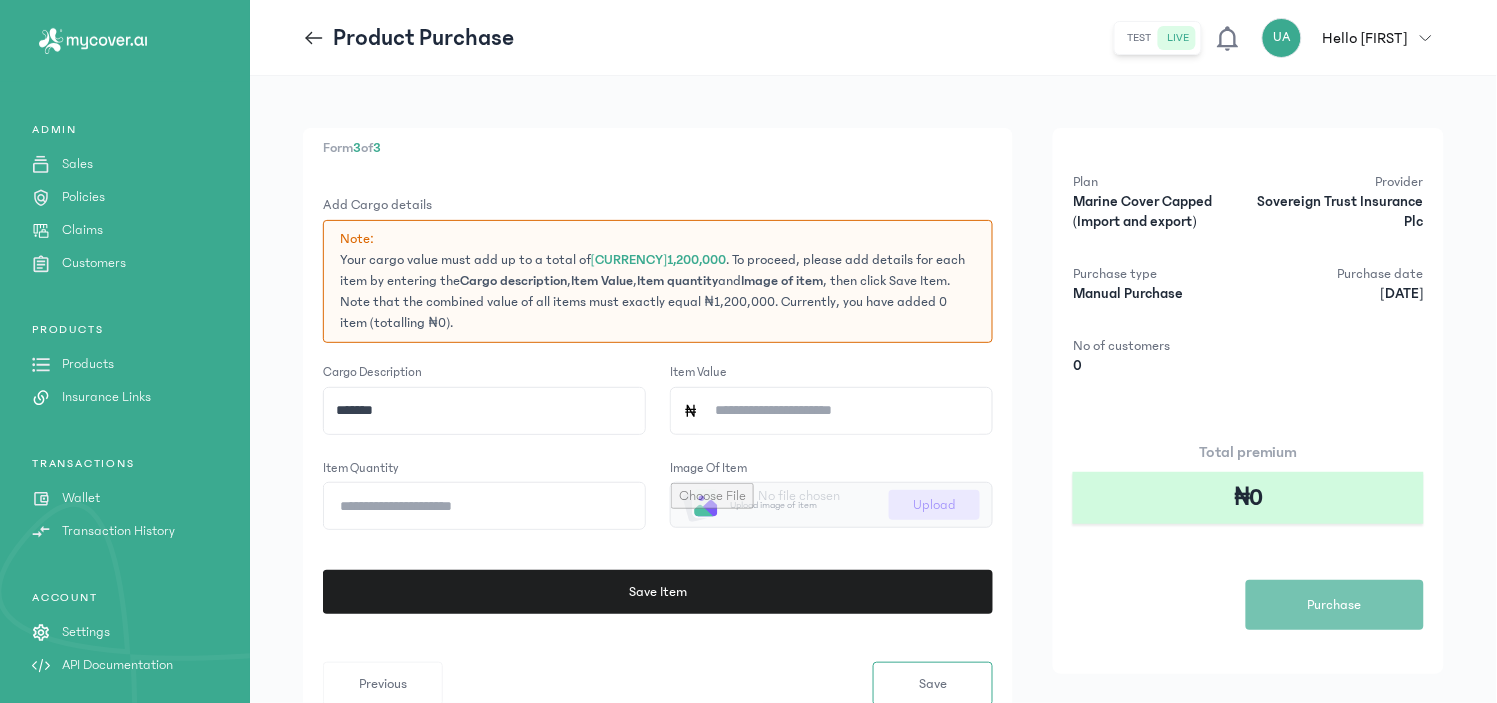 type on "*******" 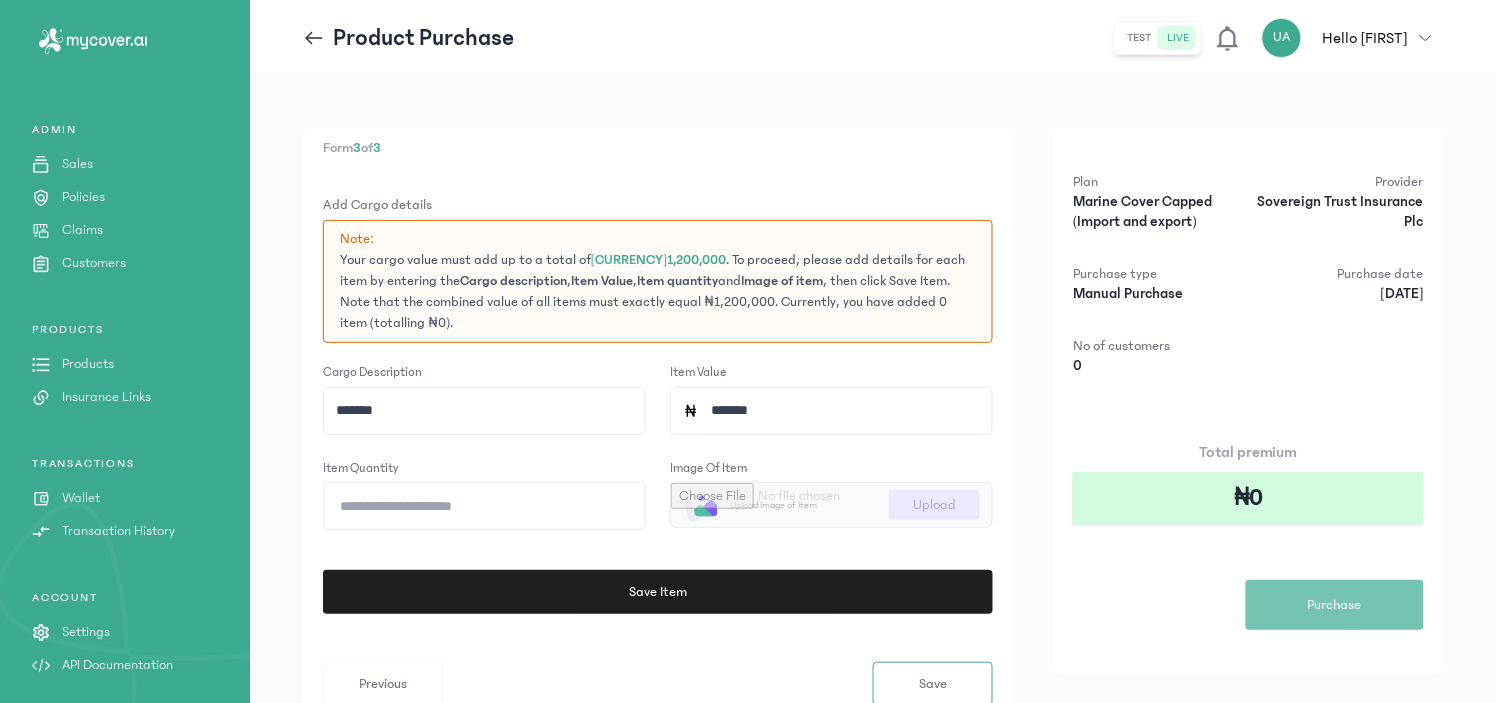 type on "*******" 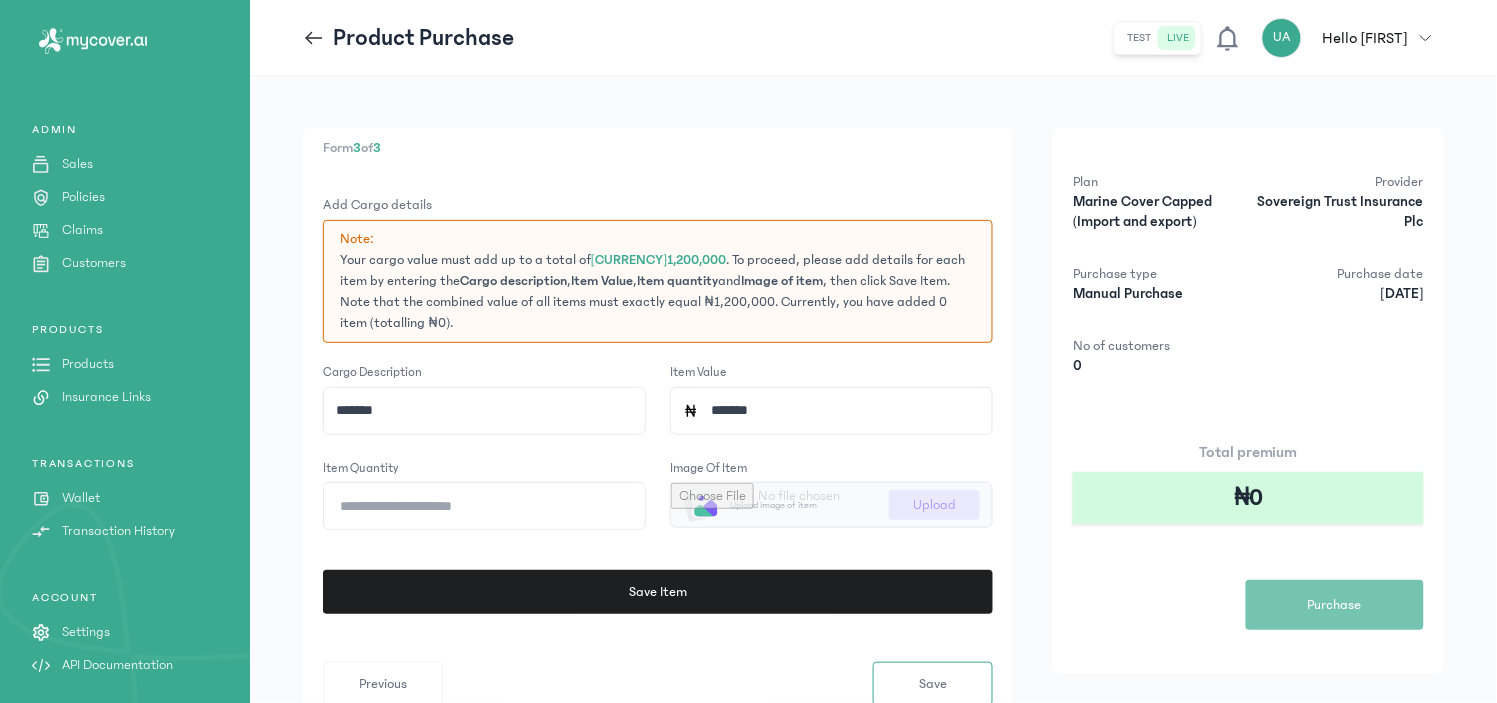 type on "*" 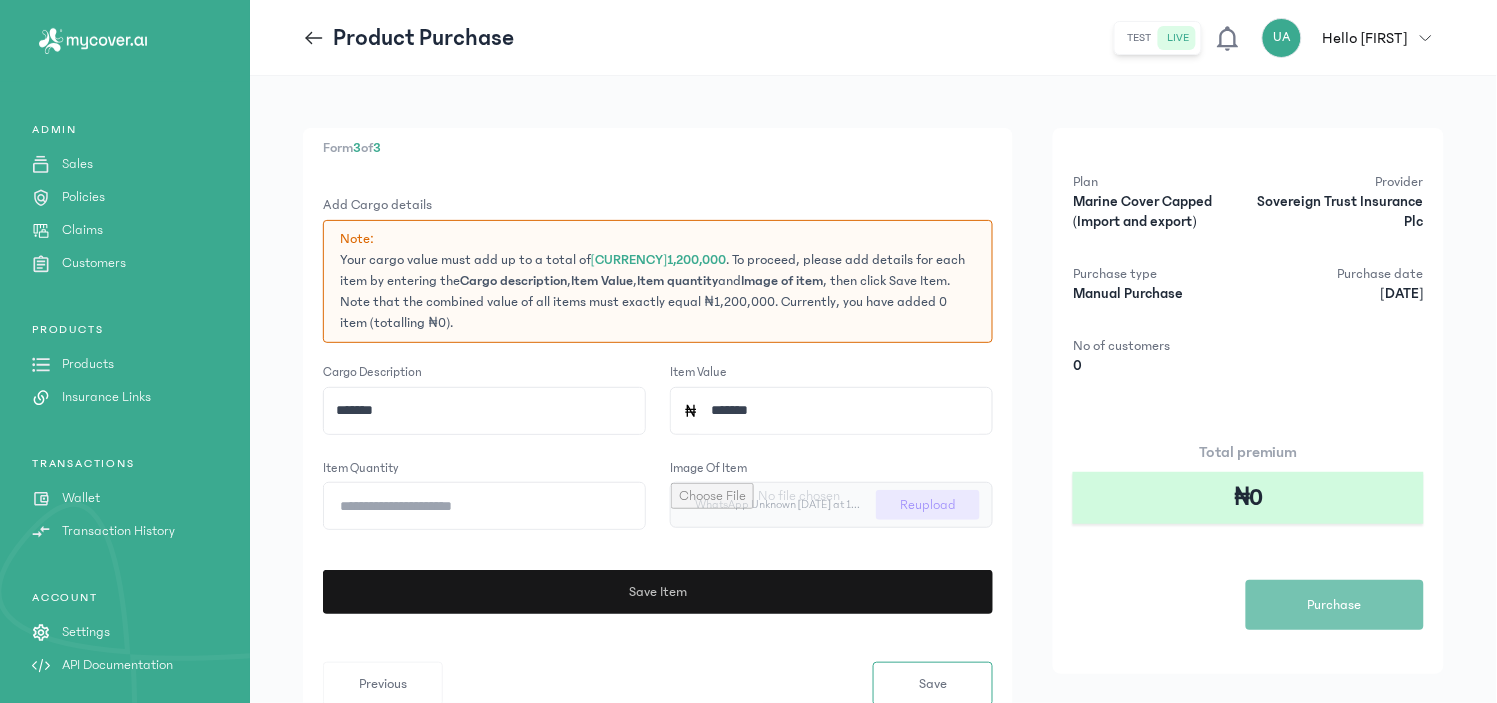 click on "Save Item" at bounding box center (657, 592) 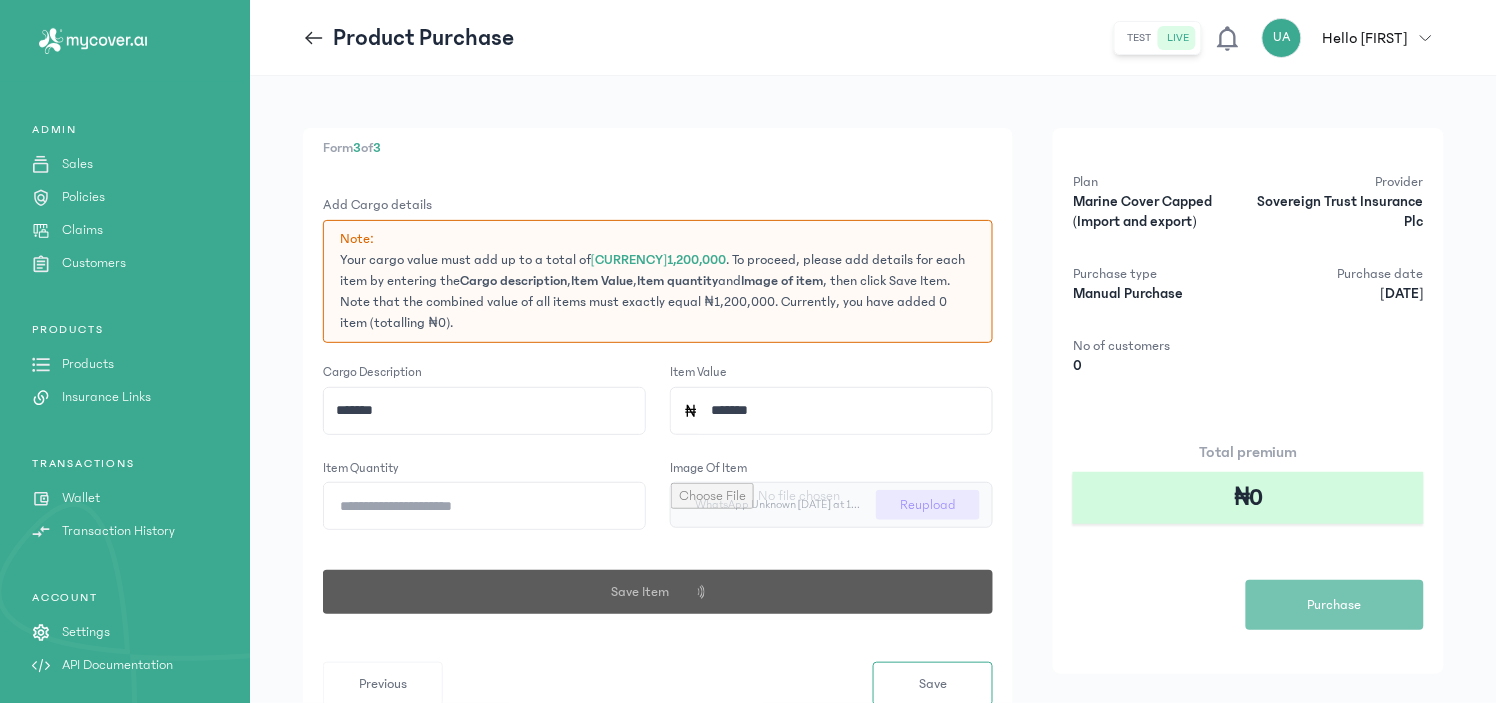 type 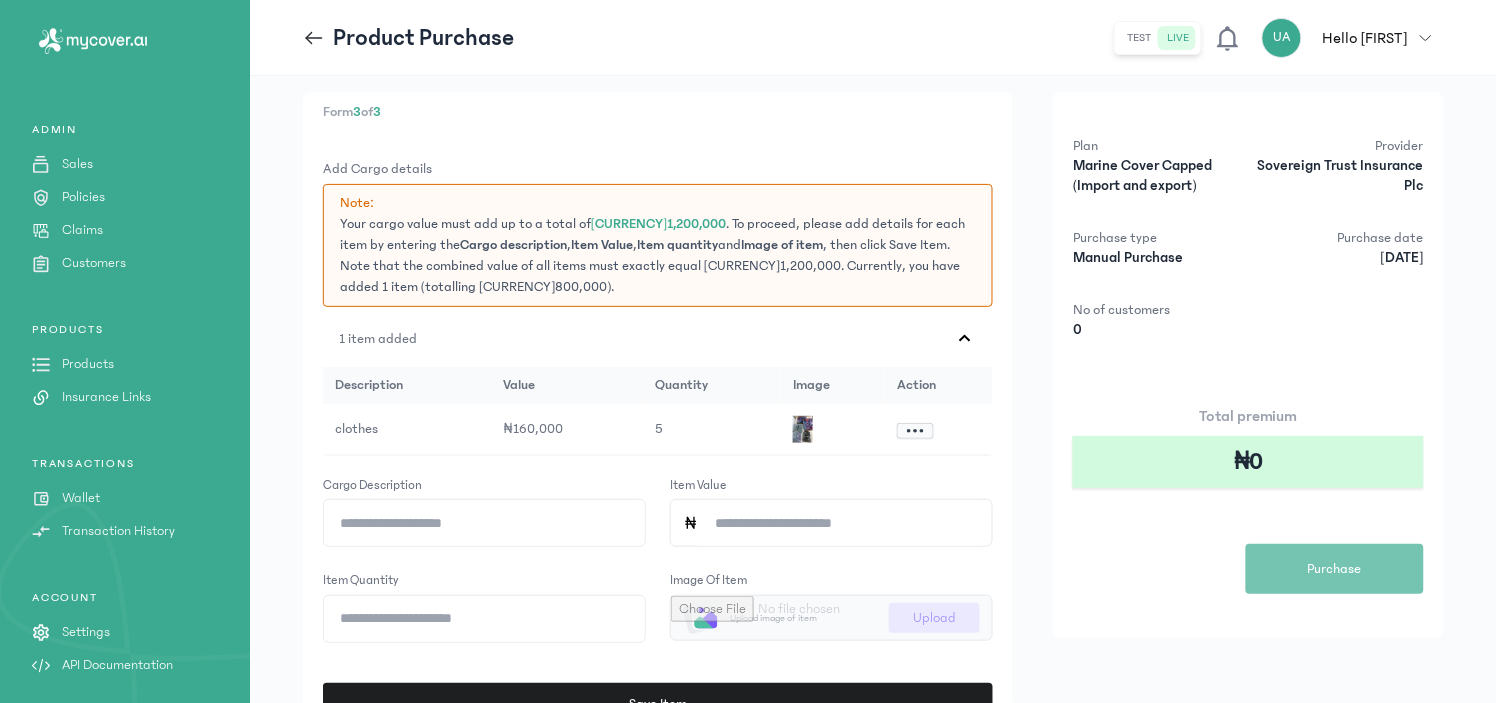 scroll, scrollTop: 103, scrollLeft: 0, axis: vertical 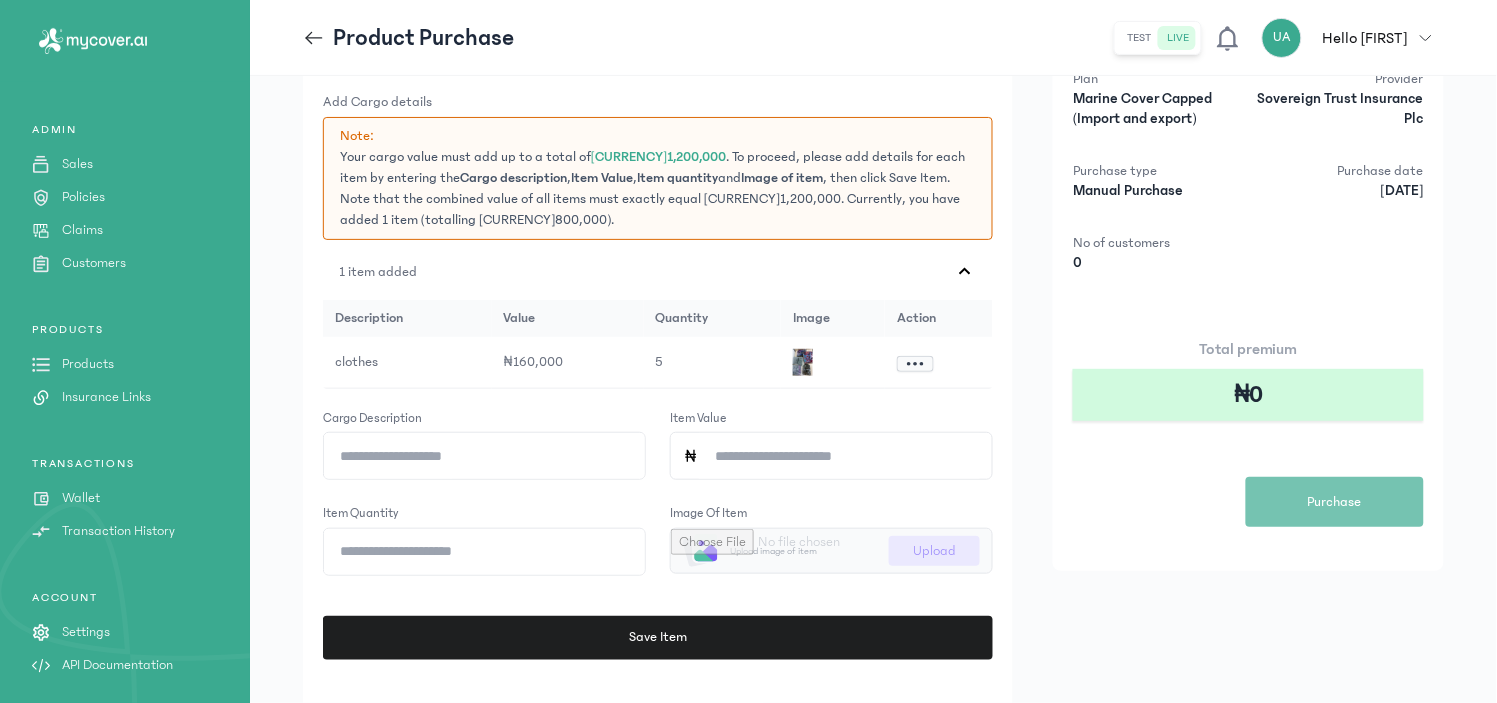 click on "Cargo description" 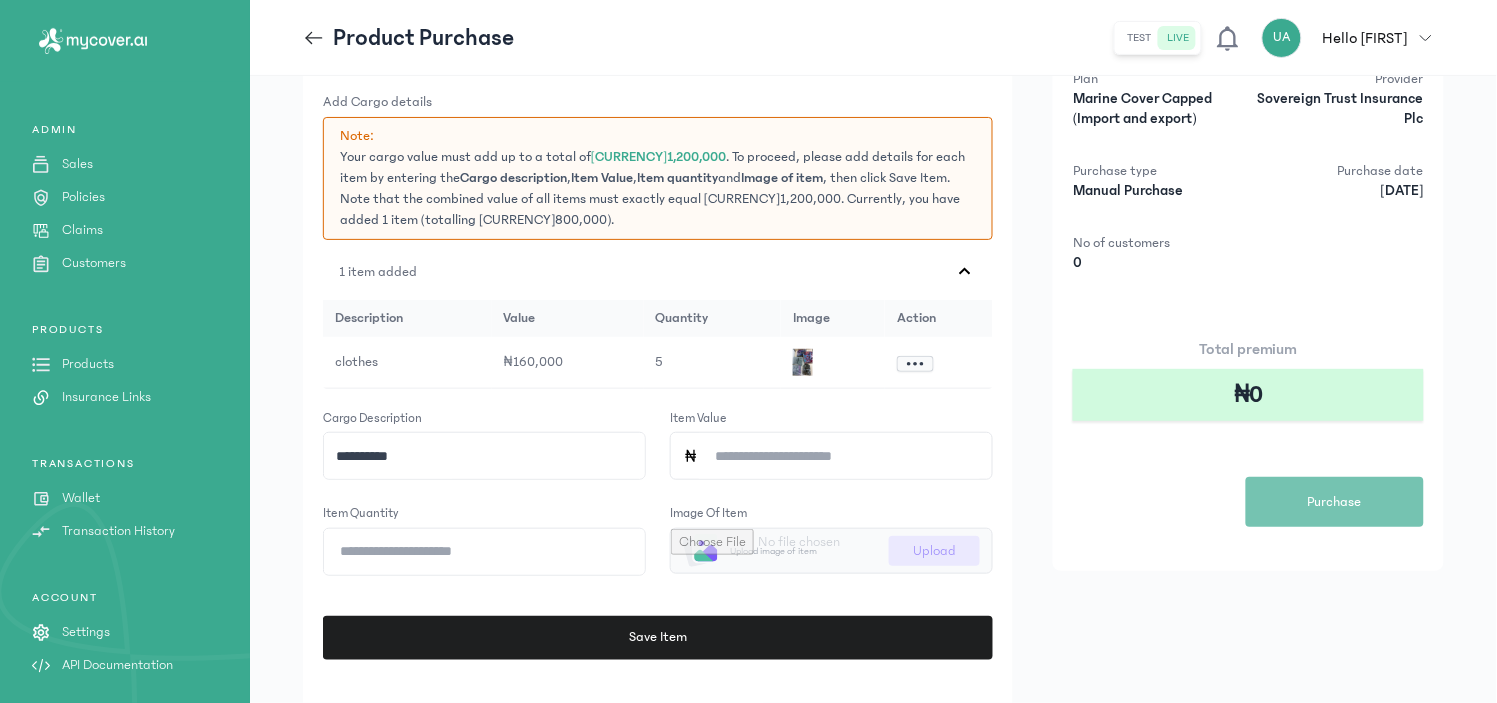 type on "**********" 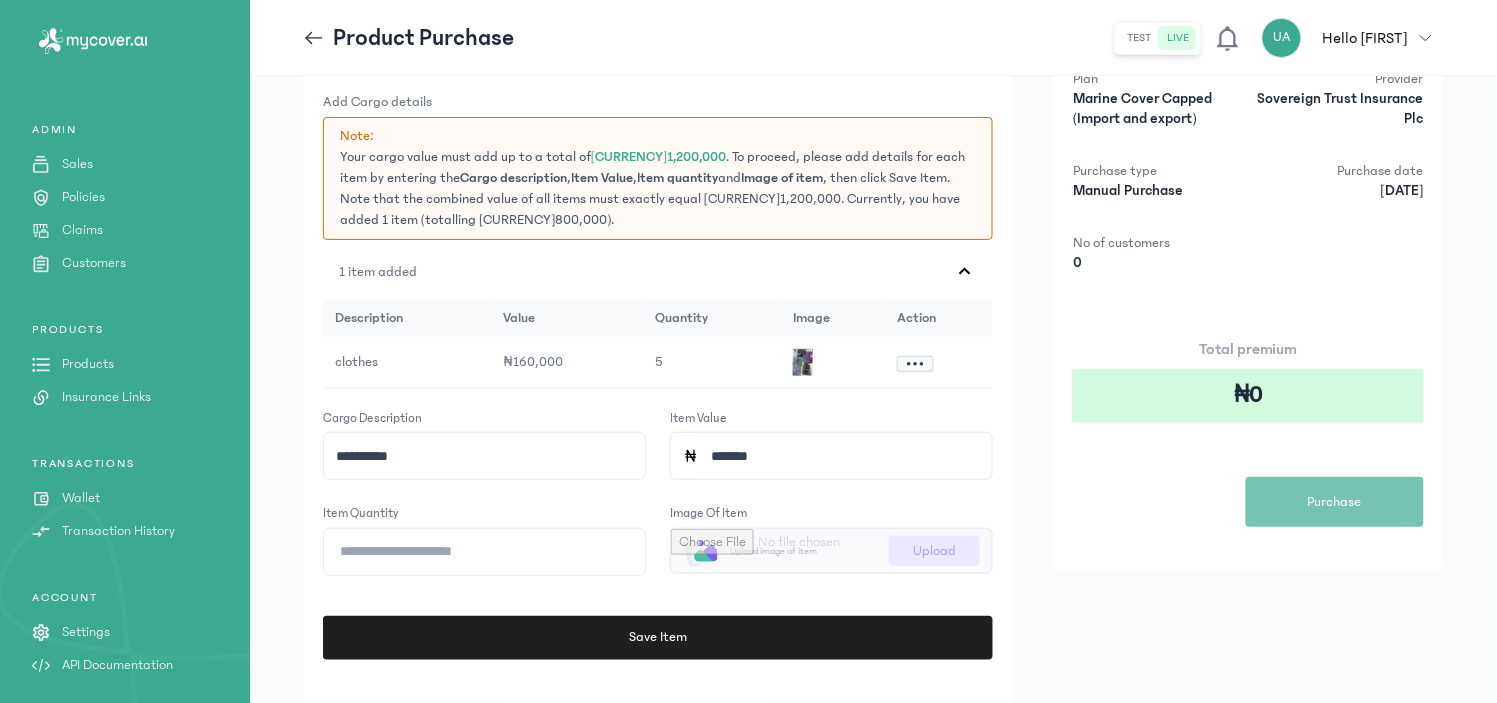 type on "*******" 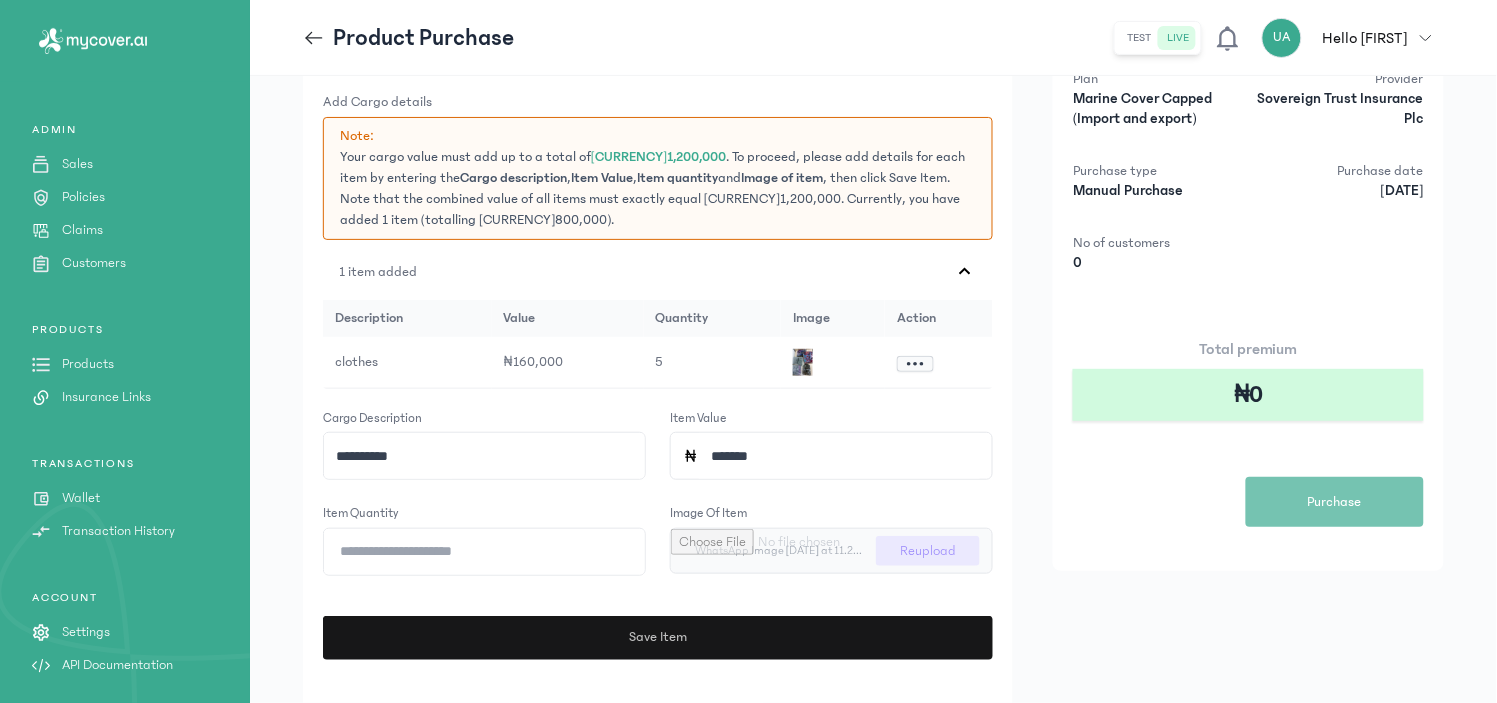 click on "Save Item" at bounding box center [655, 637] 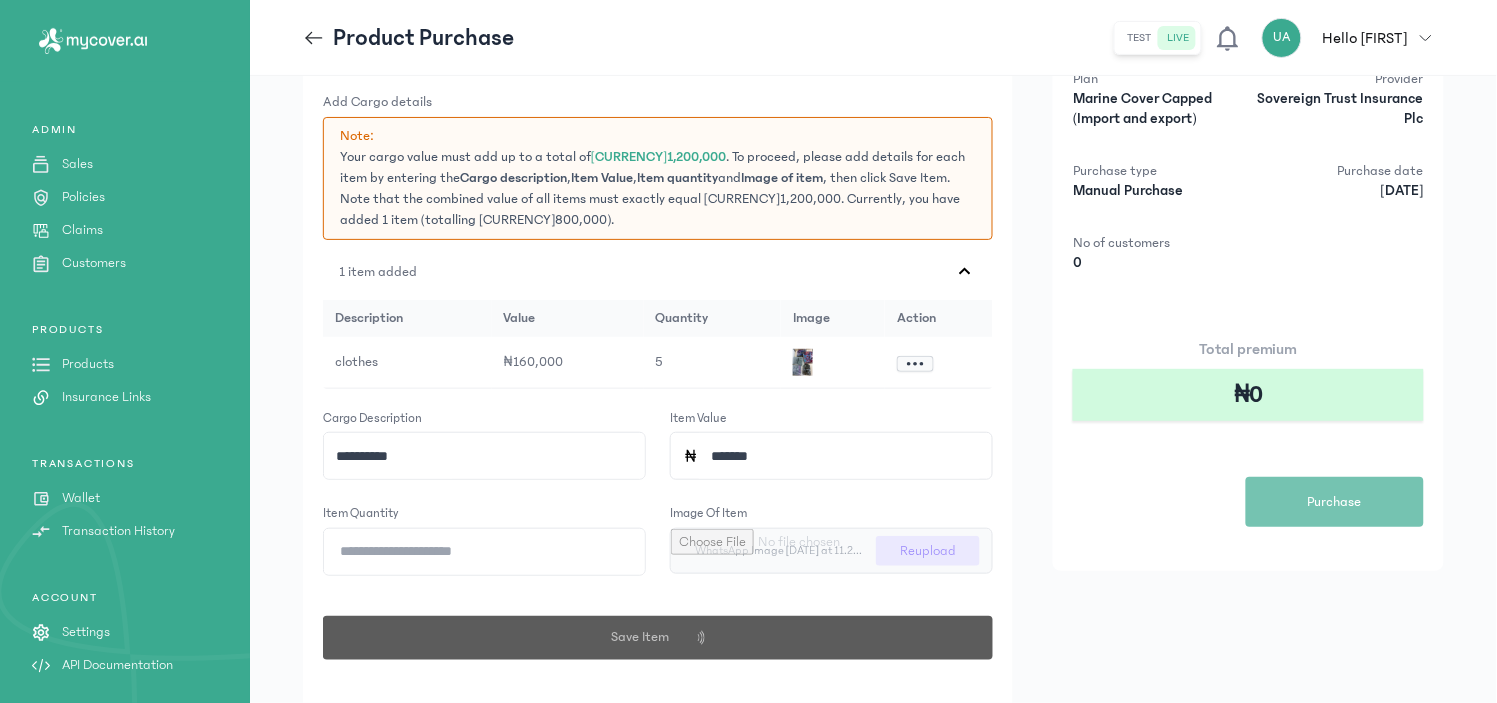 type 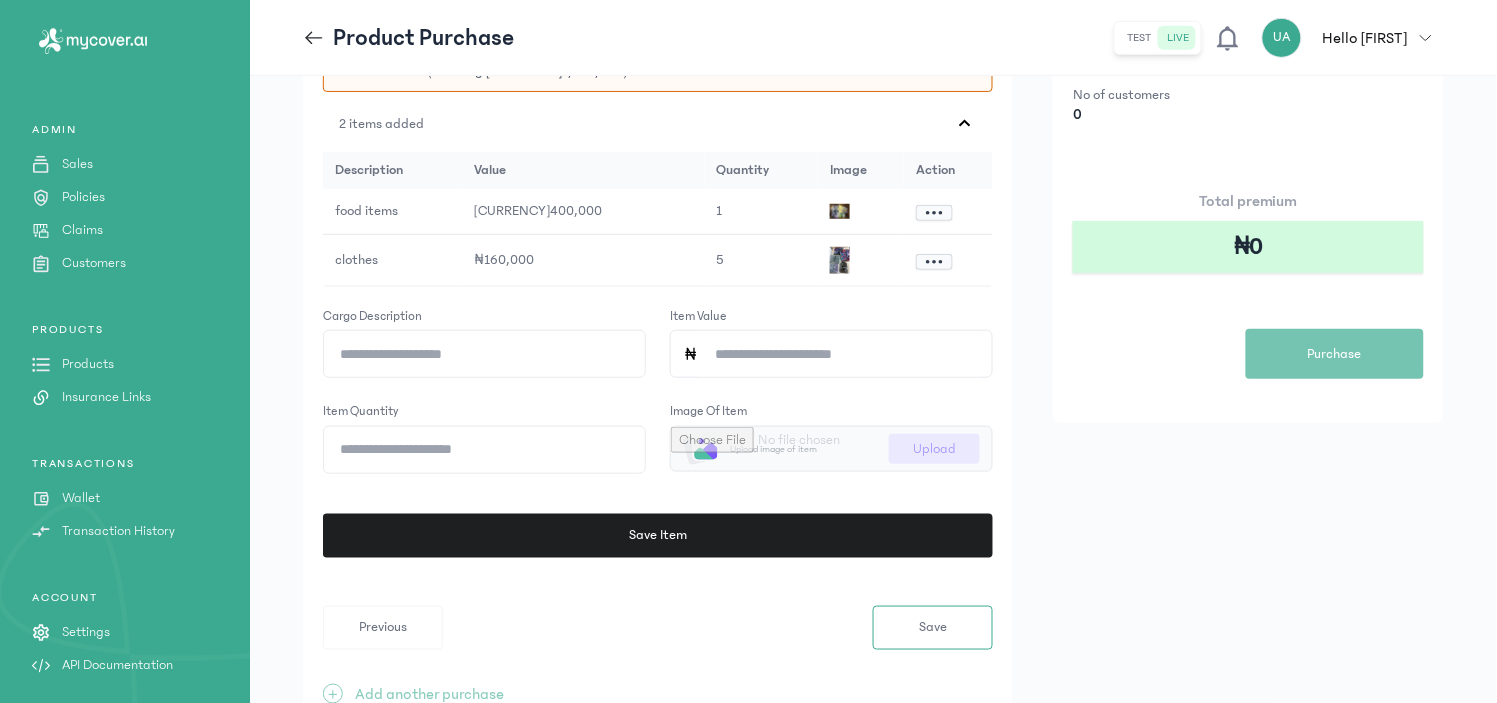 scroll, scrollTop: 328, scrollLeft: 0, axis: vertical 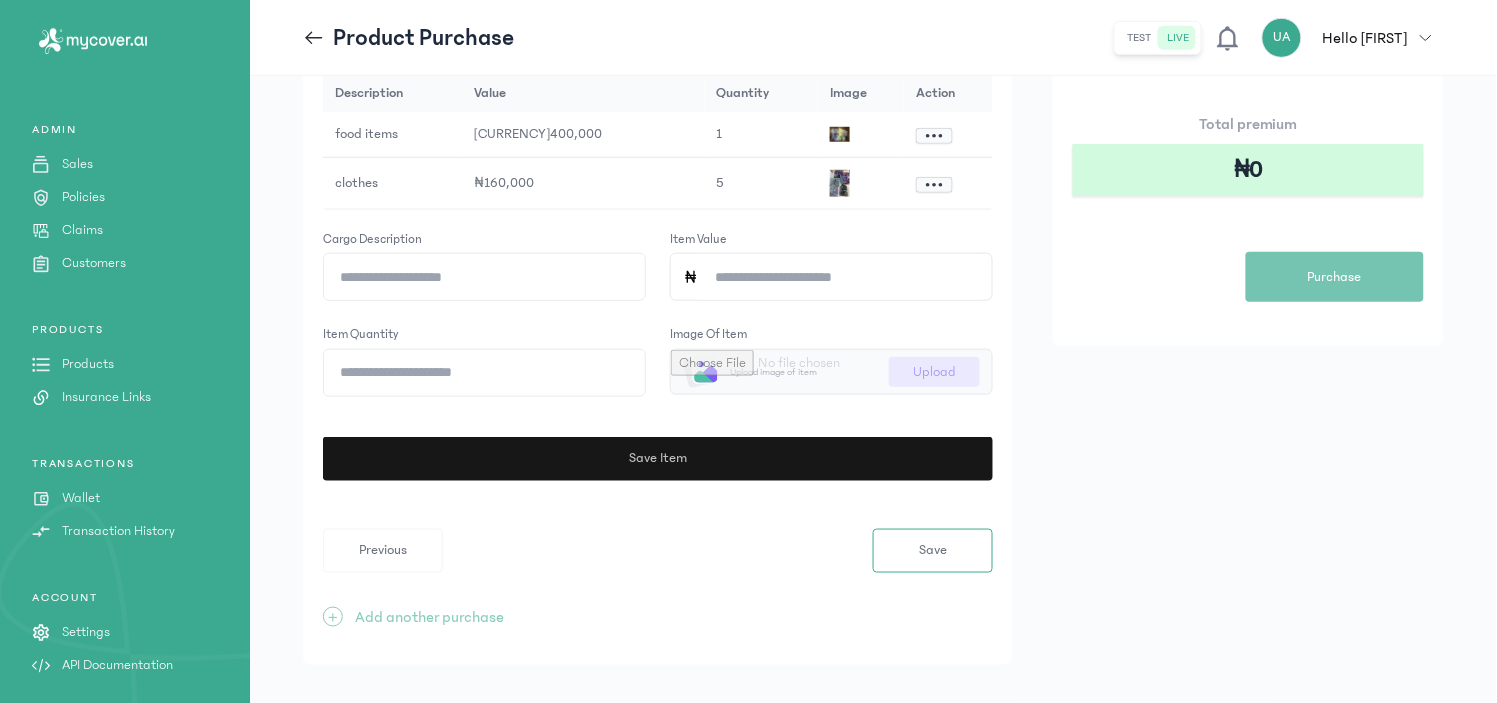 click on "Save Item" at bounding box center (657, 458) 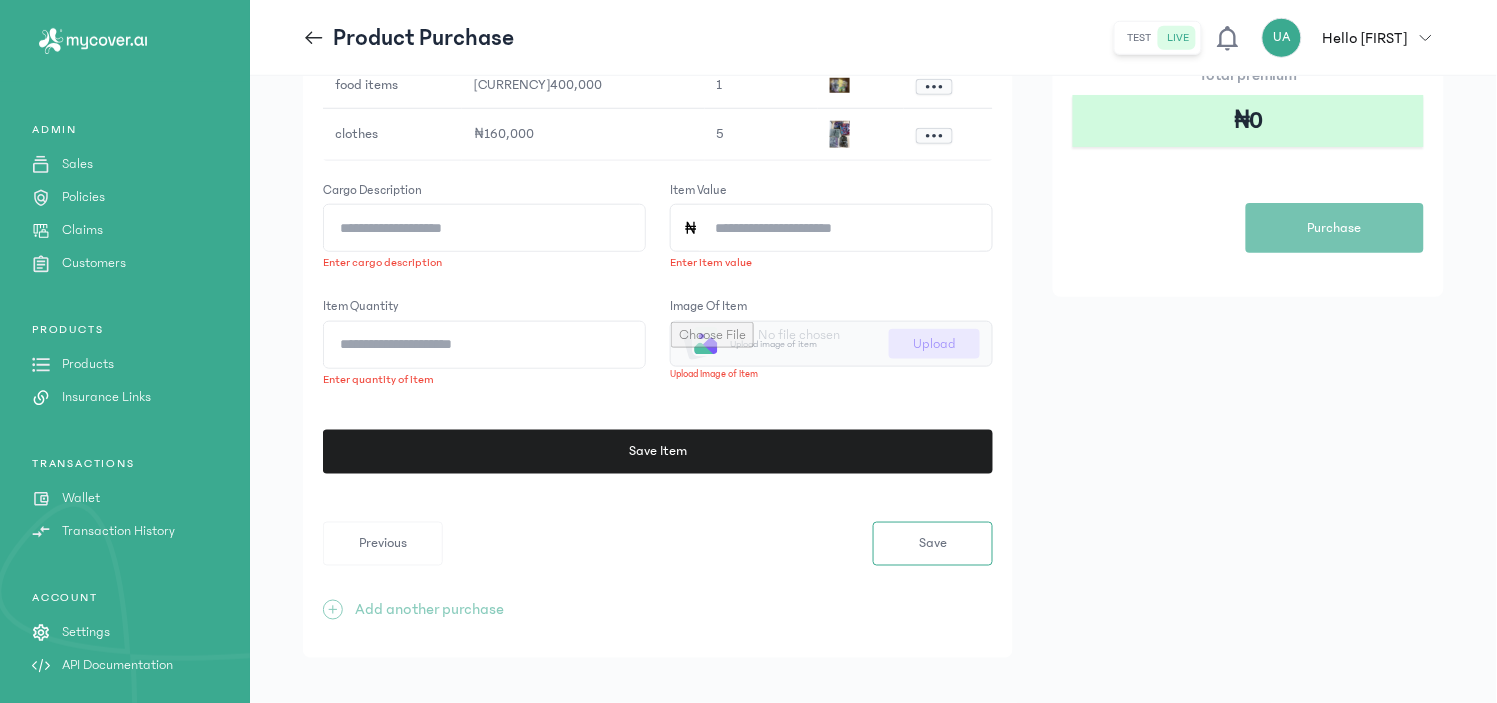 scroll, scrollTop: 395, scrollLeft: 0, axis: vertical 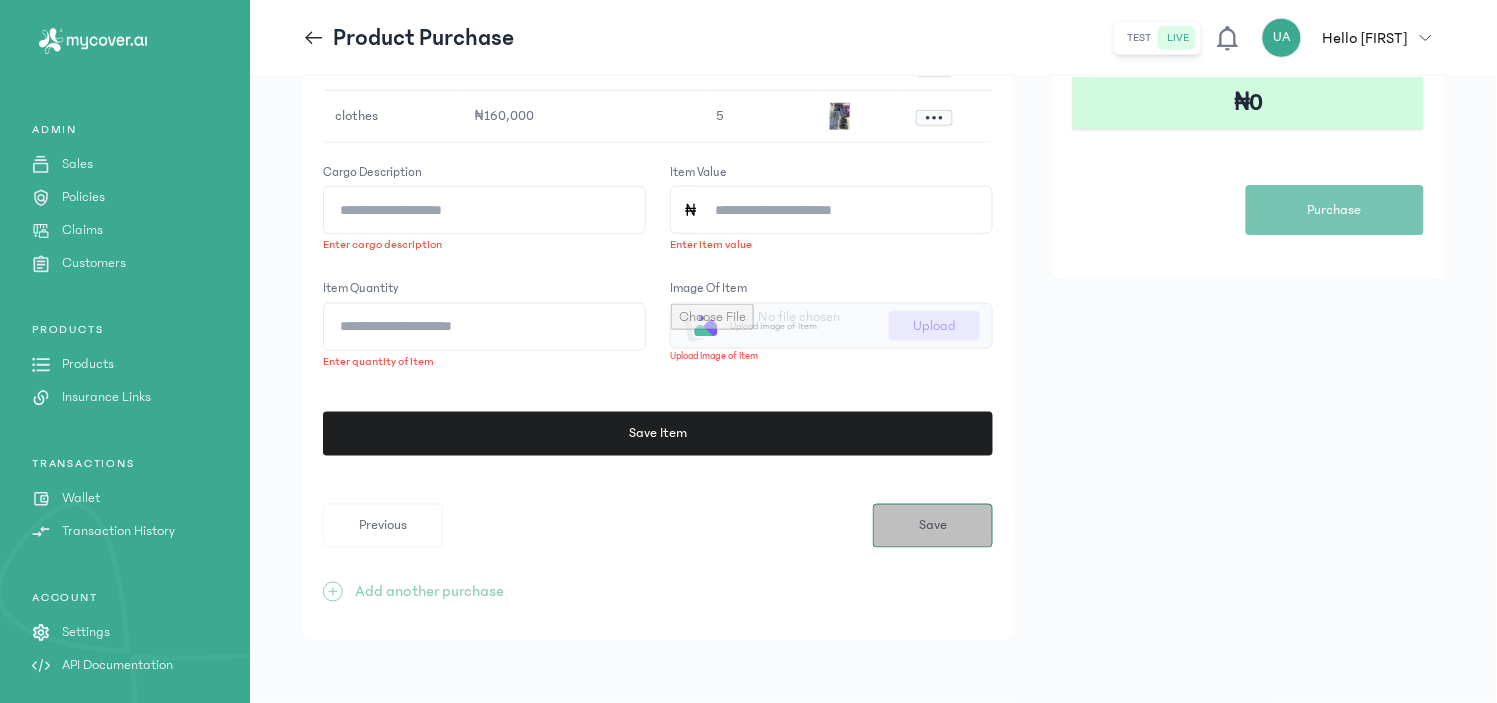 click on "Save" at bounding box center (933, 525) 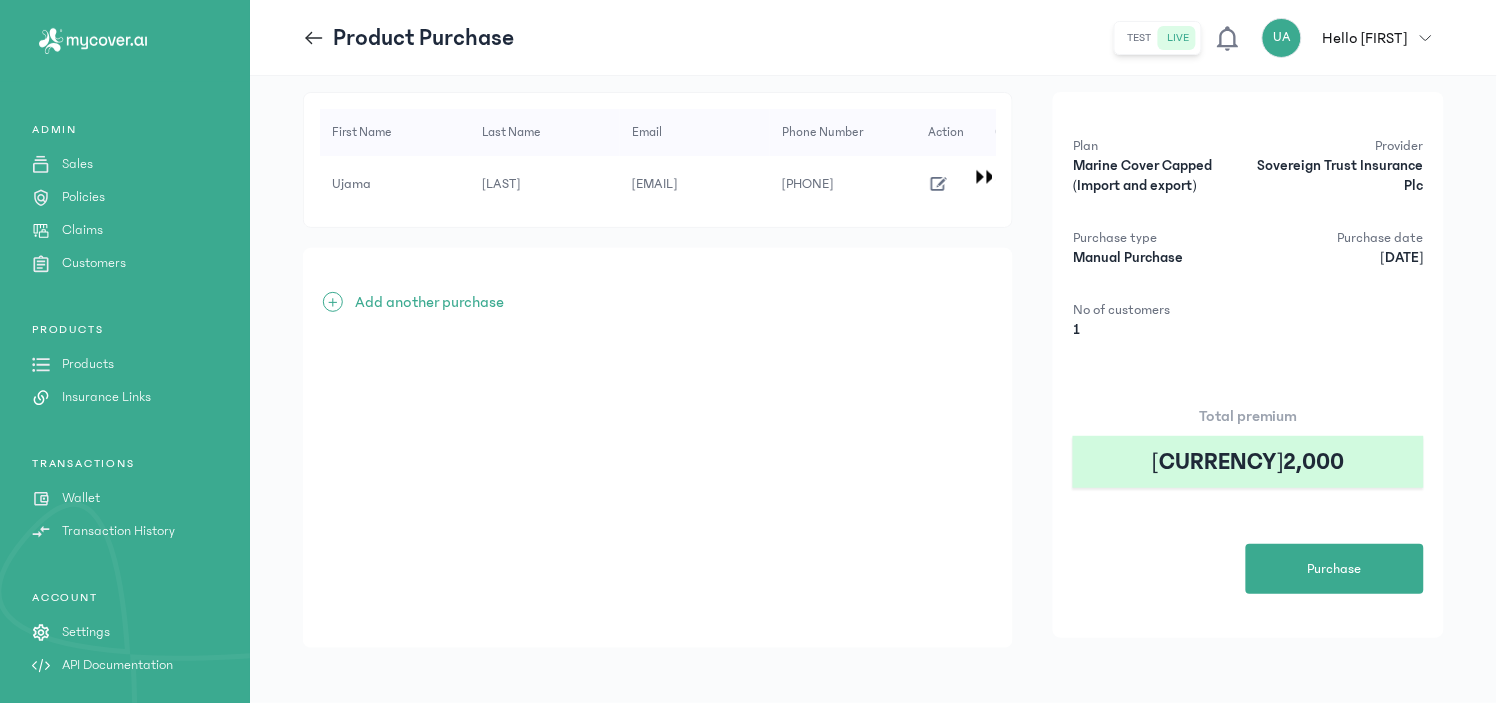 scroll, scrollTop: 46, scrollLeft: 0, axis: vertical 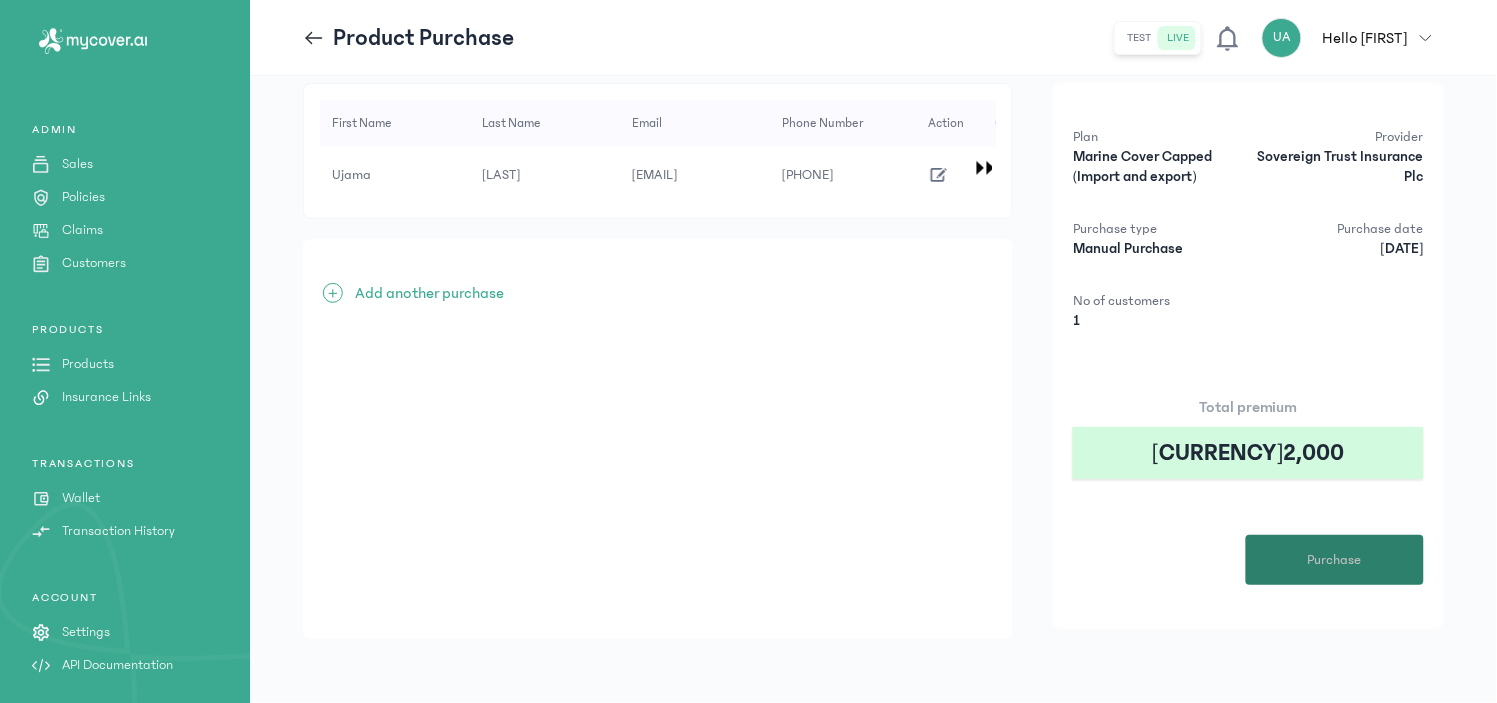 click on "Purchase" at bounding box center [1335, 560] 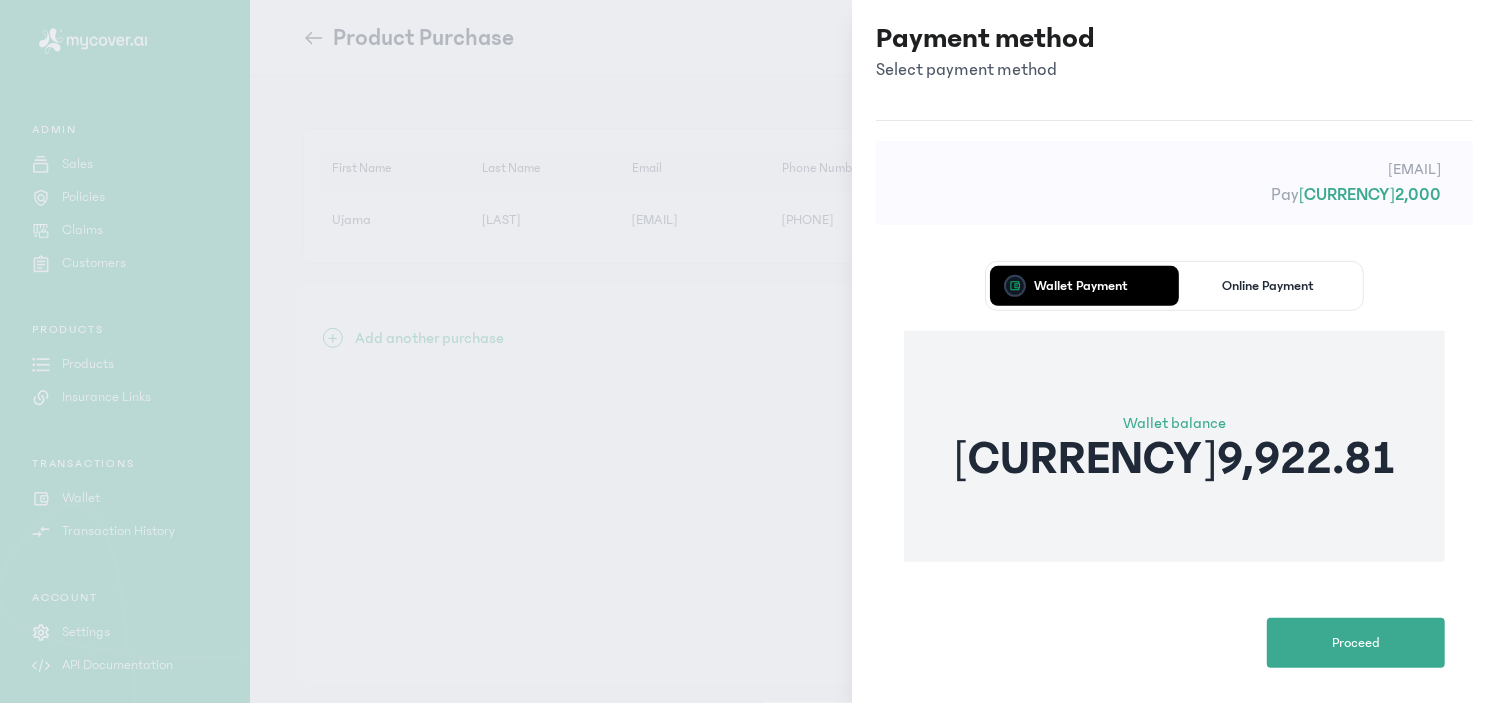 scroll, scrollTop: 0, scrollLeft: 0, axis: both 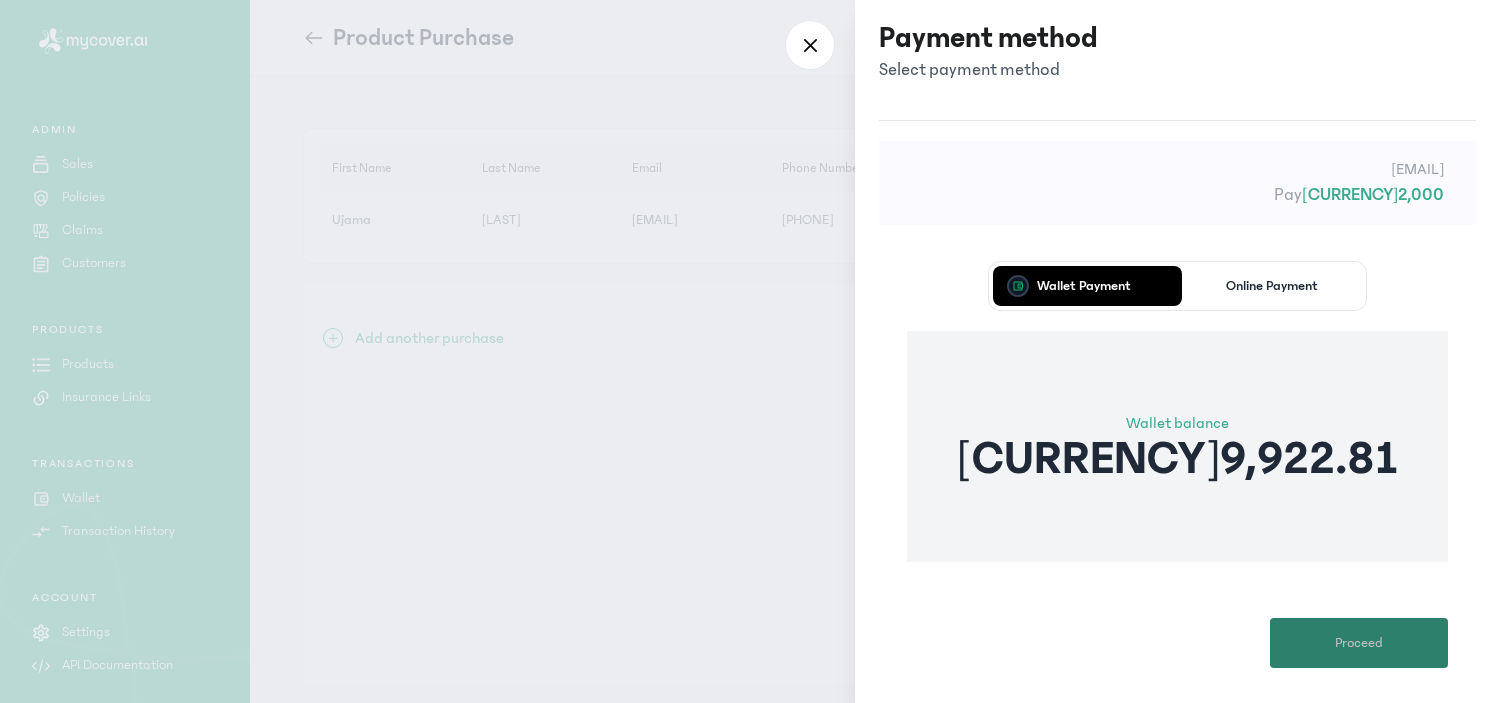 click on "Proceed" at bounding box center [1359, 643] 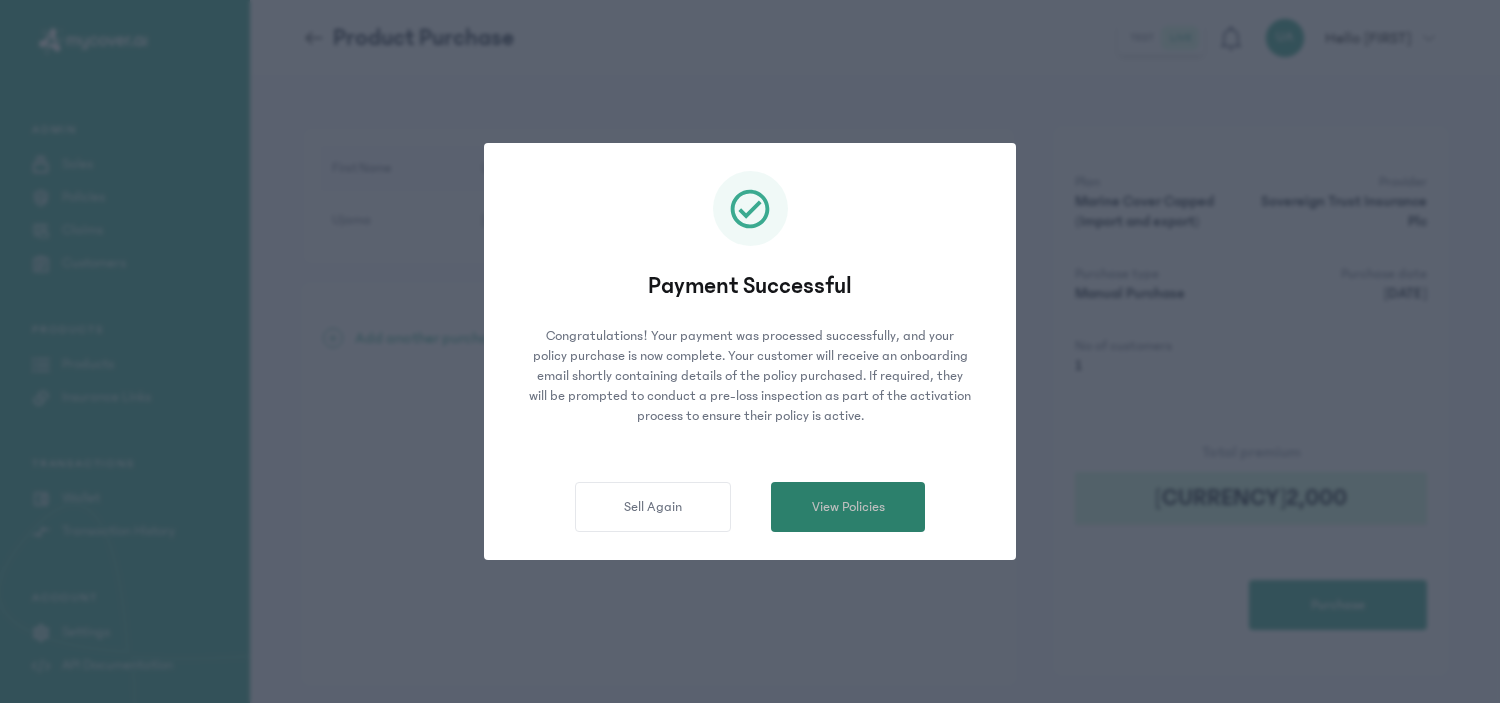 click on "View Policies" at bounding box center [848, 507] 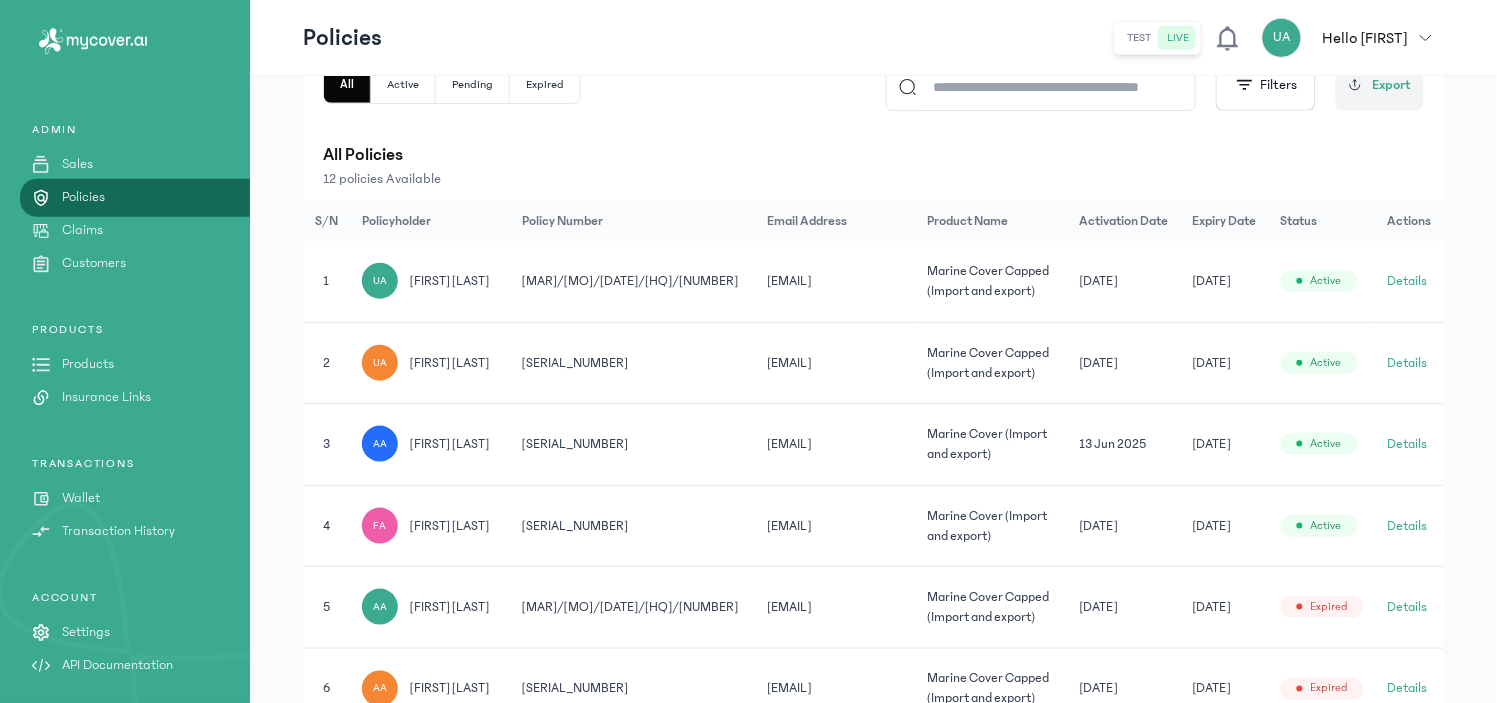 scroll, scrollTop: 328, scrollLeft: 0, axis: vertical 